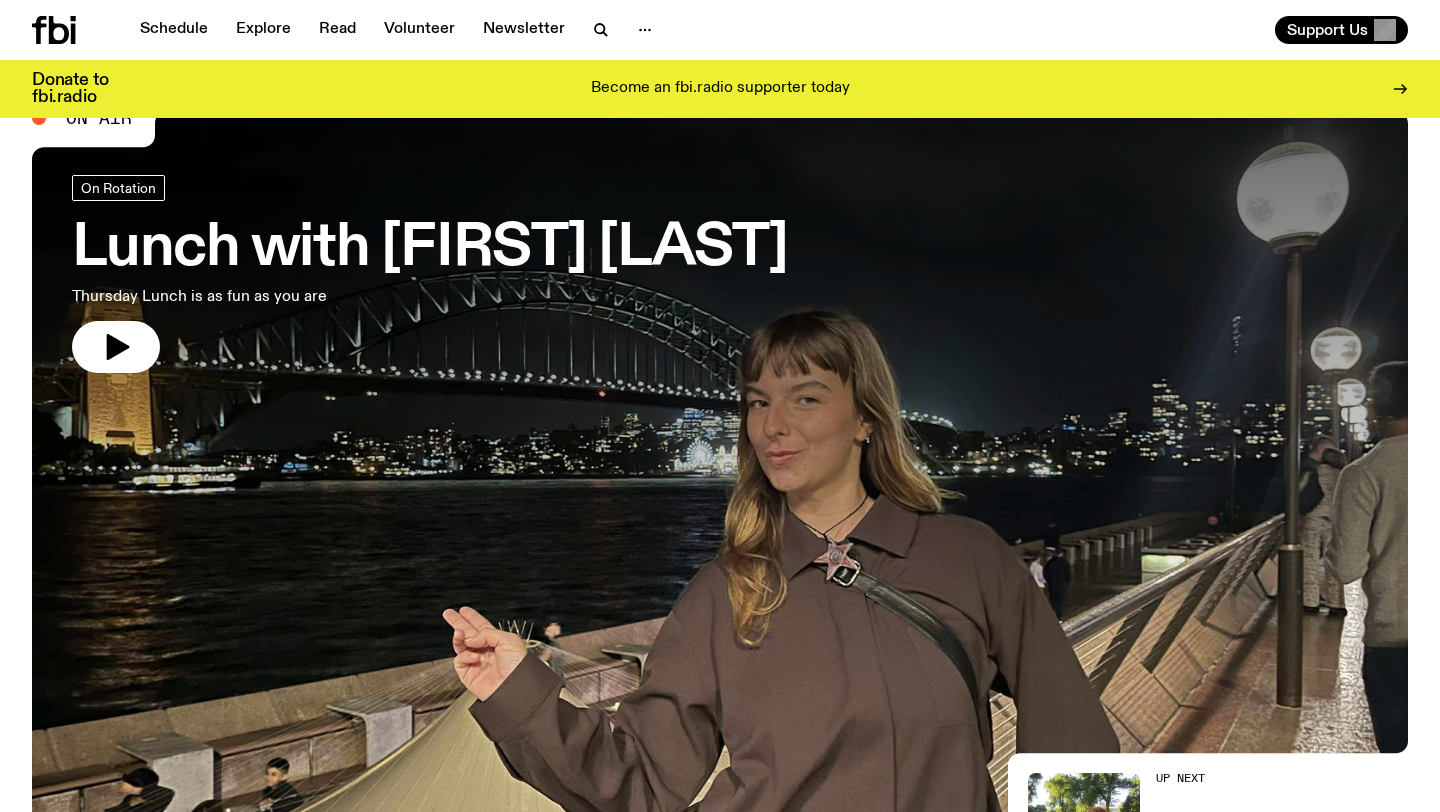 scroll, scrollTop: 65, scrollLeft: 0, axis: vertical 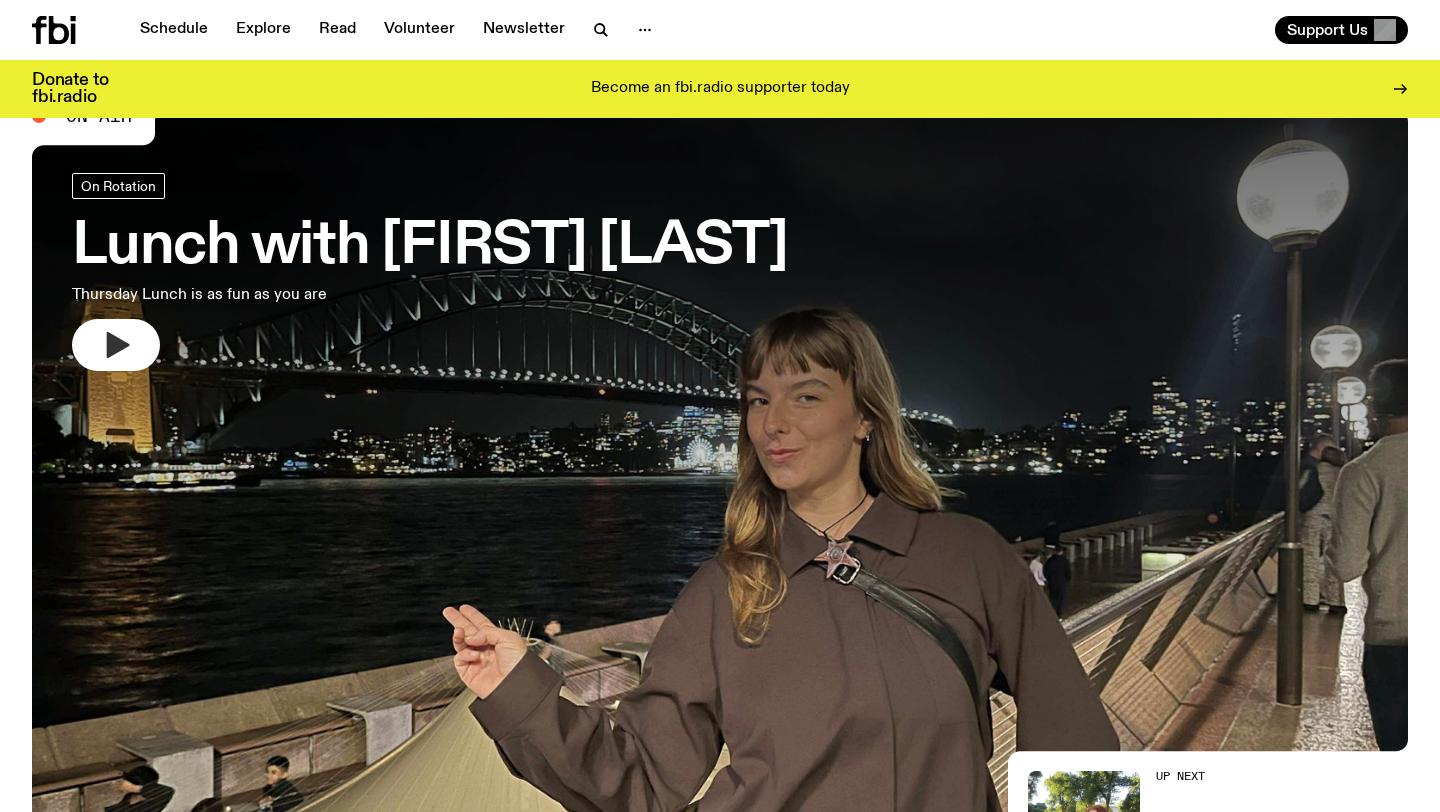 click 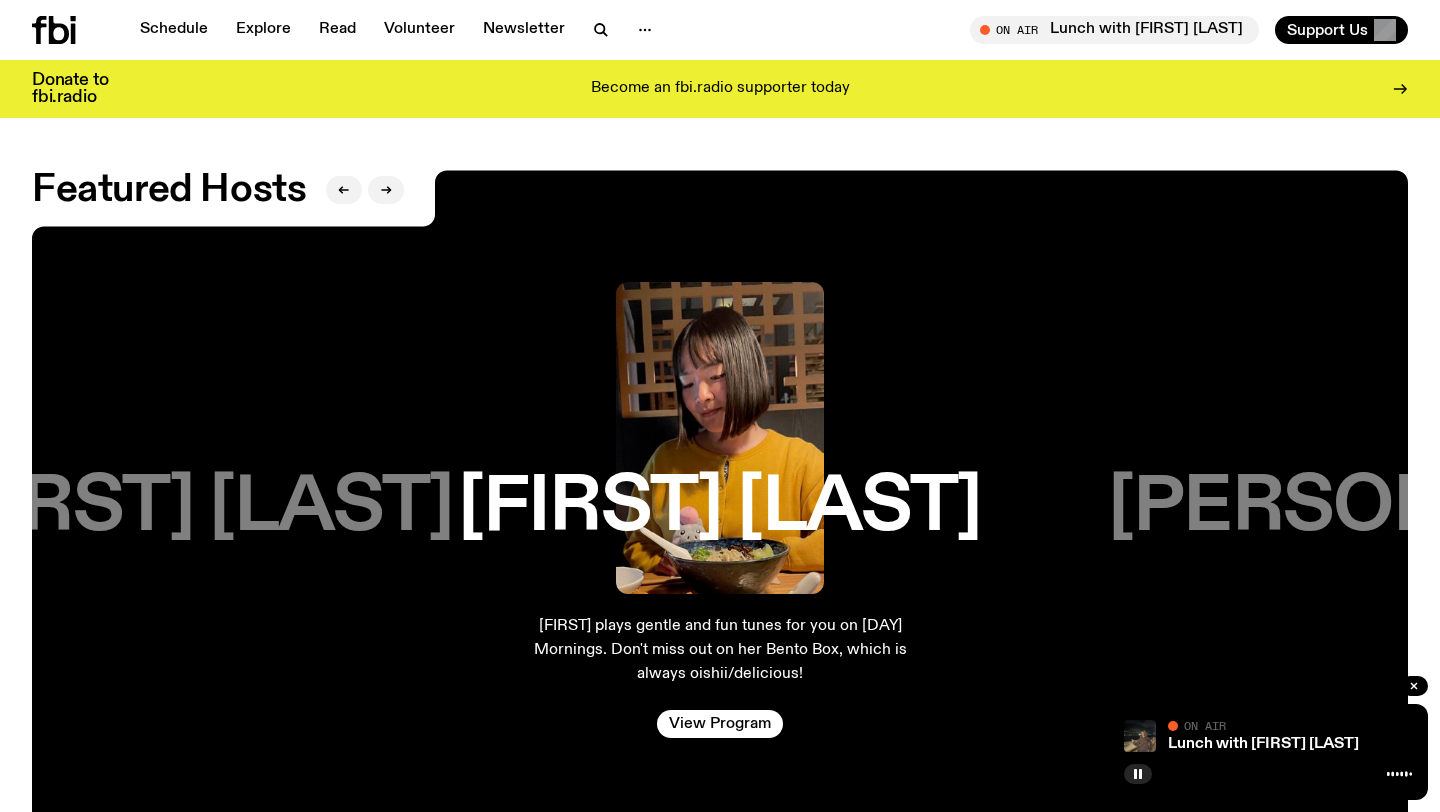 scroll, scrollTop: 3191, scrollLeft: 0, axis: vertical 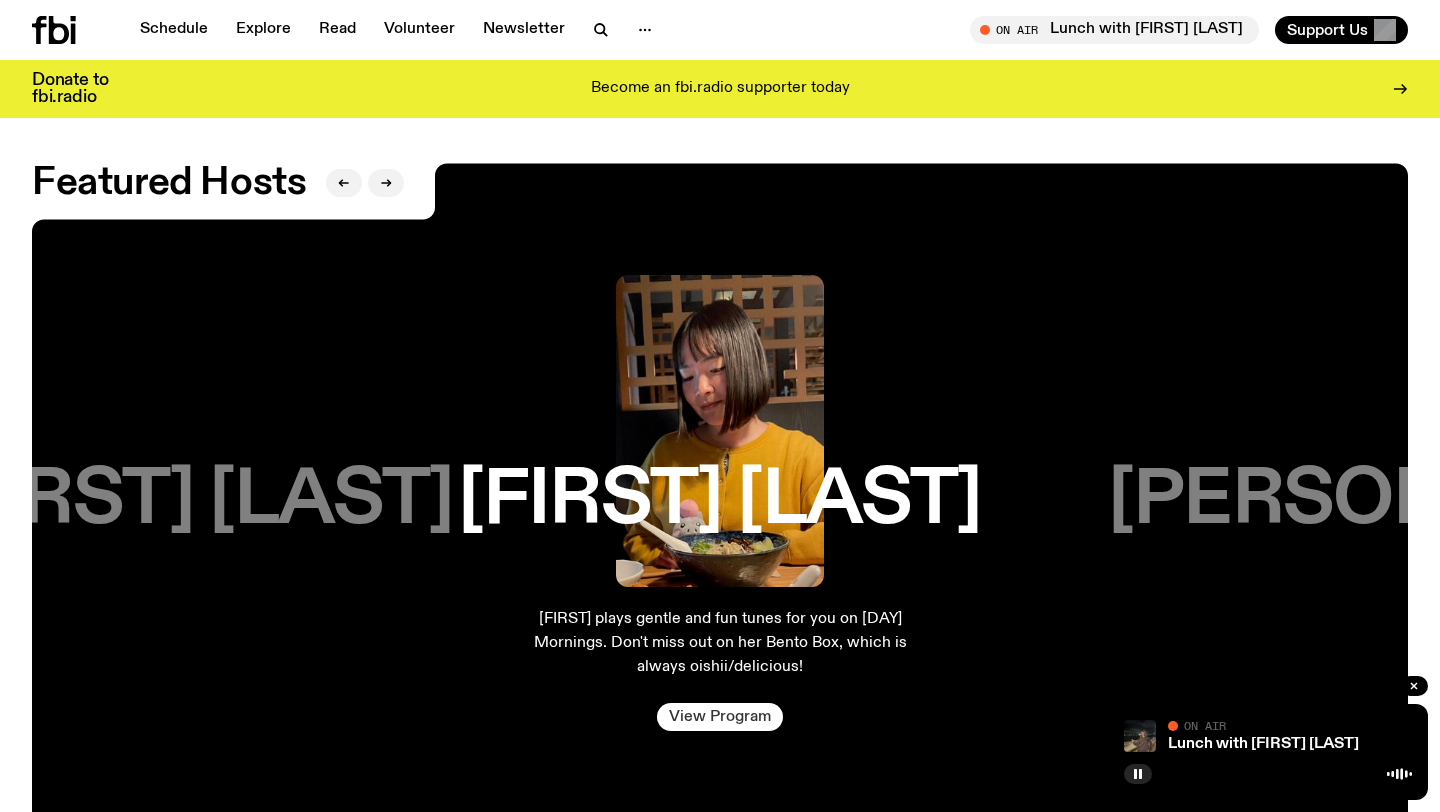 click on "View Program" at bounding box center (720, 717) 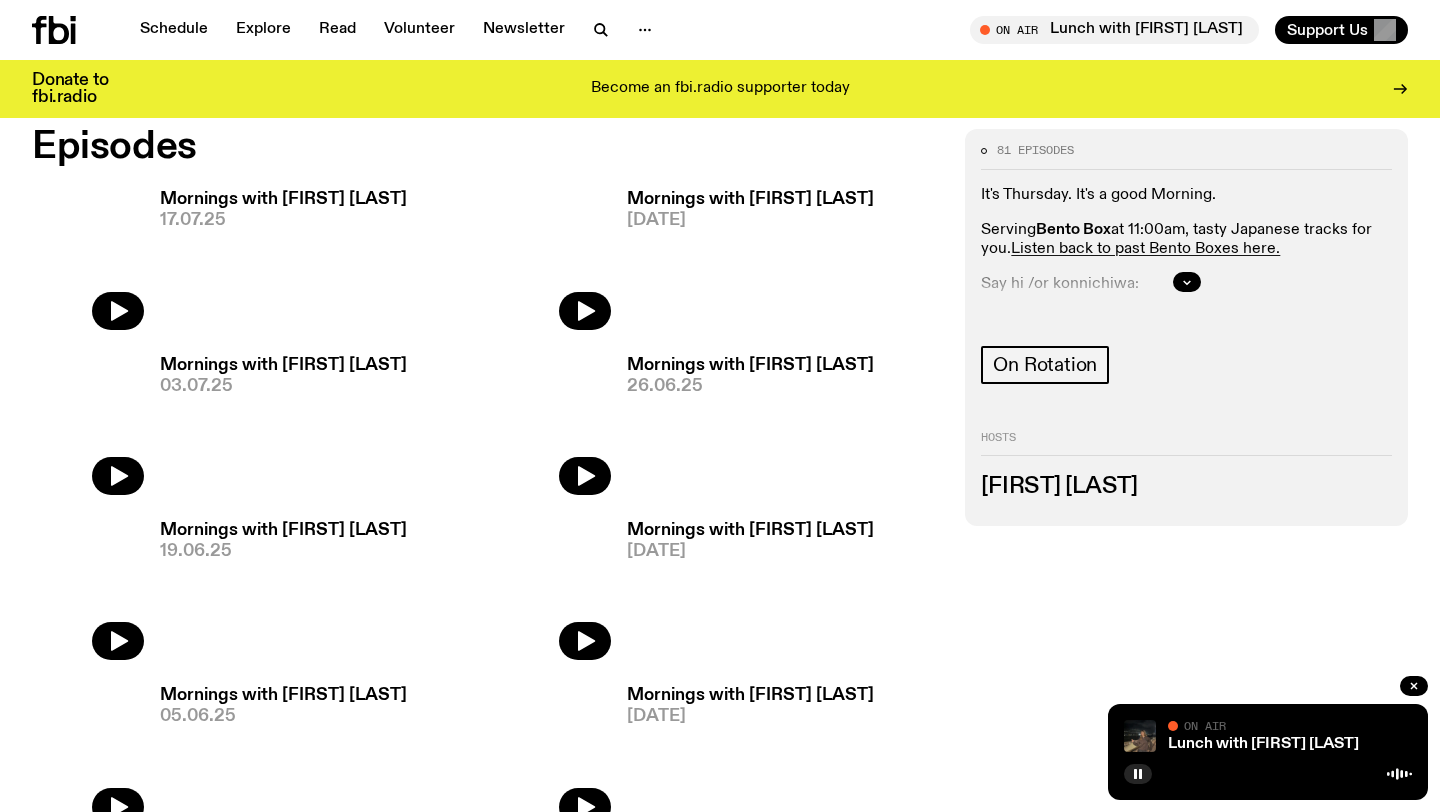 scroll, scrollTop: 0, scrollLeft: 0, axis: both 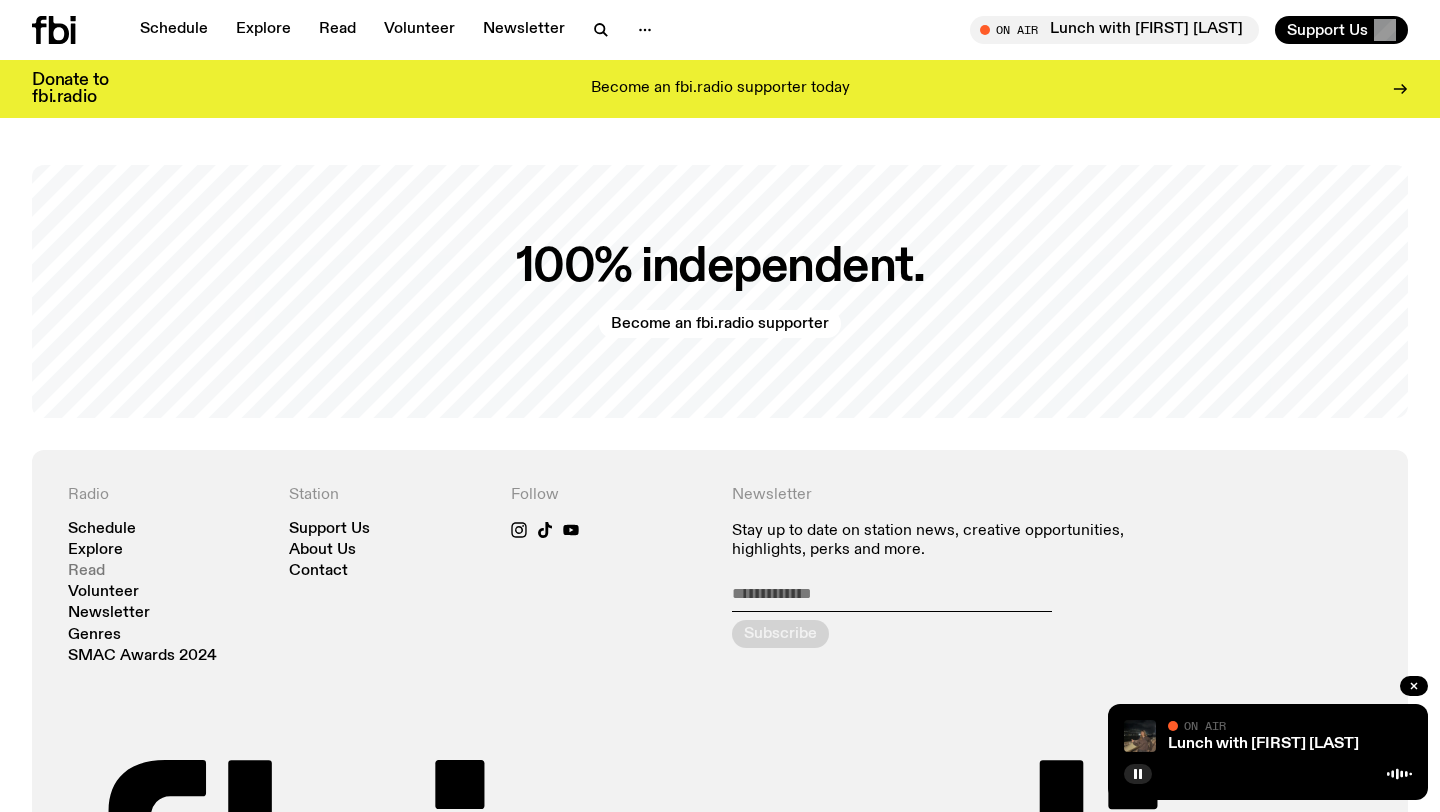 click on "Read" 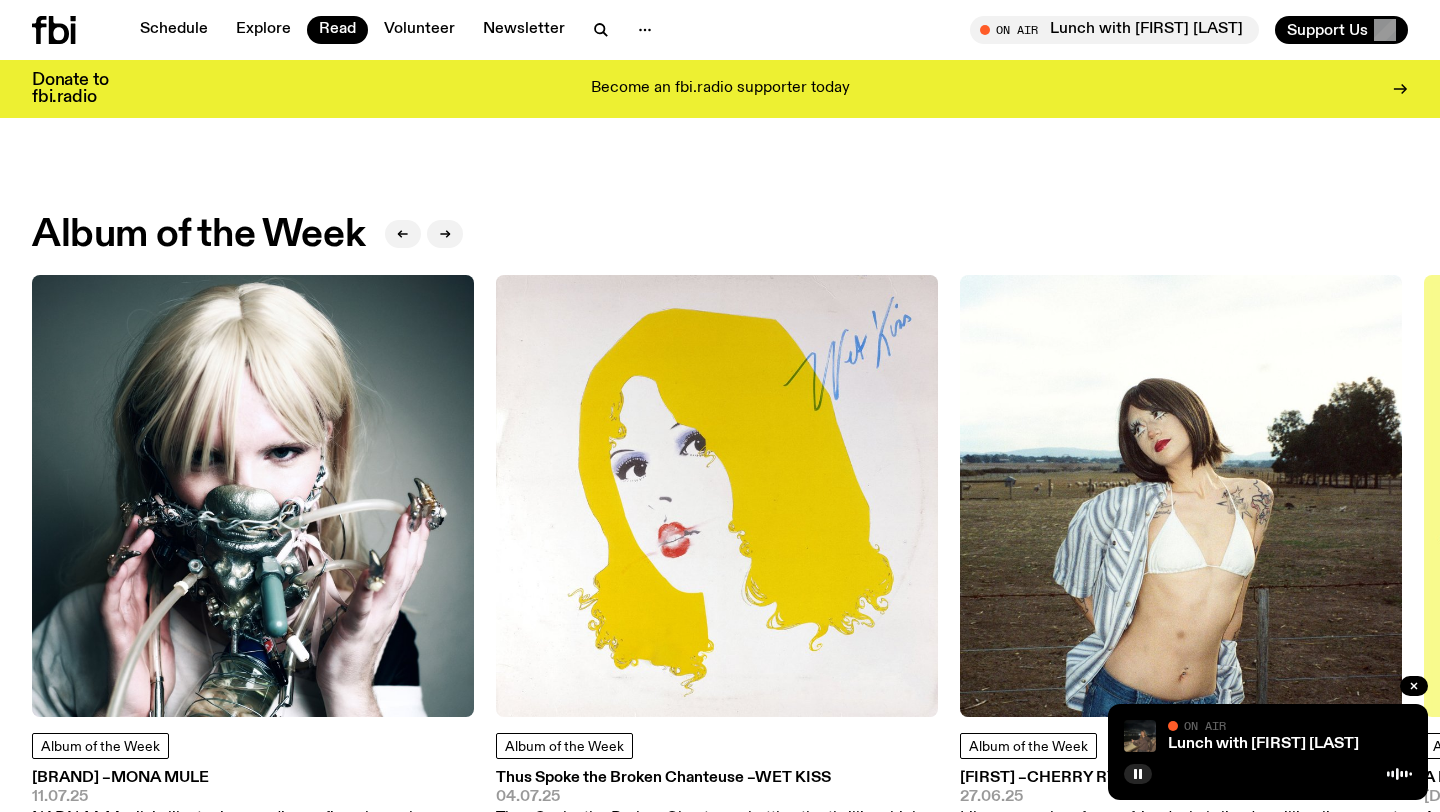 scroll, scrollTop: 771, scrollLeft: 0, axis: vertical 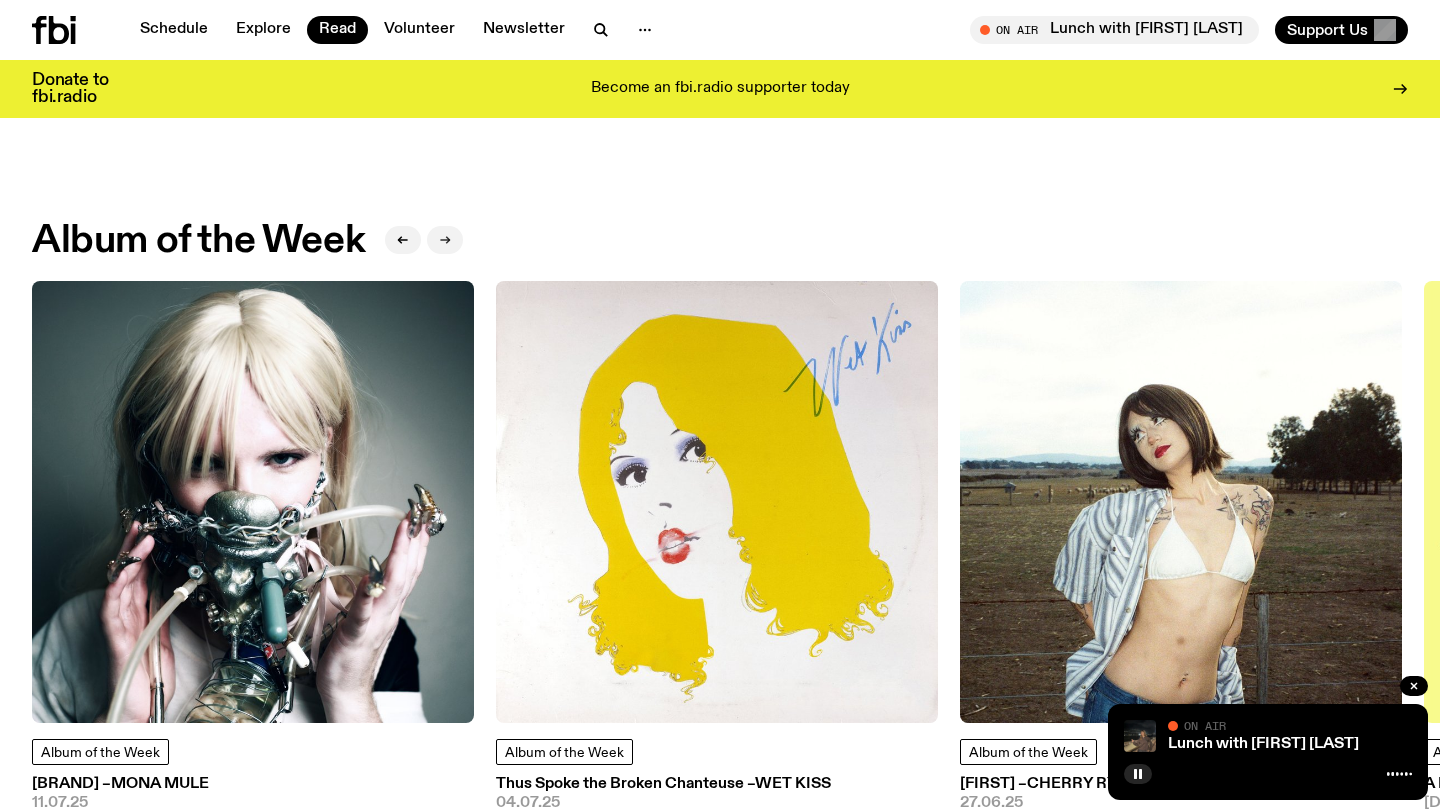 click at bounding box center [445, 240] 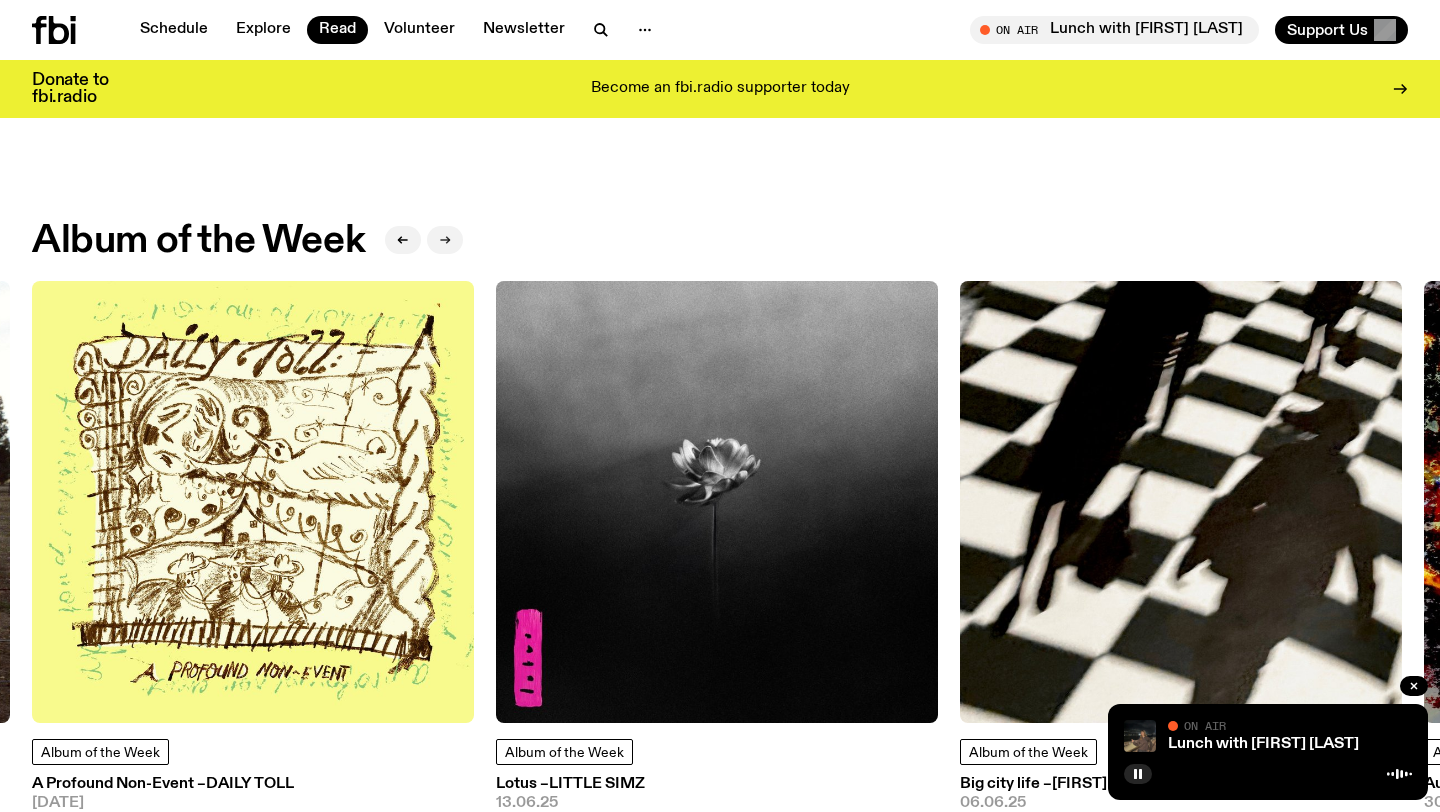 click 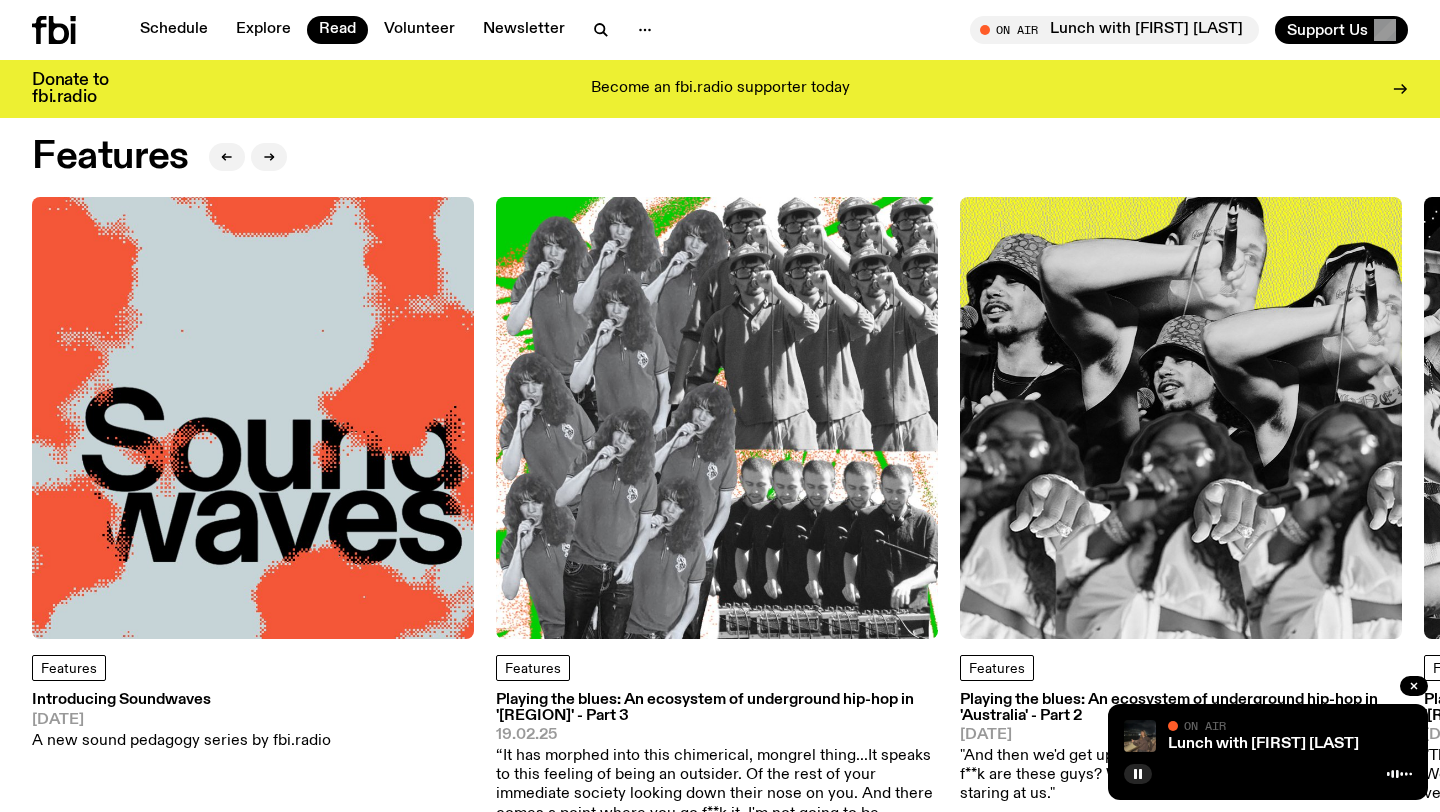 scroll, scrollTop: 44, scrollLeft: 0, axis: vertical 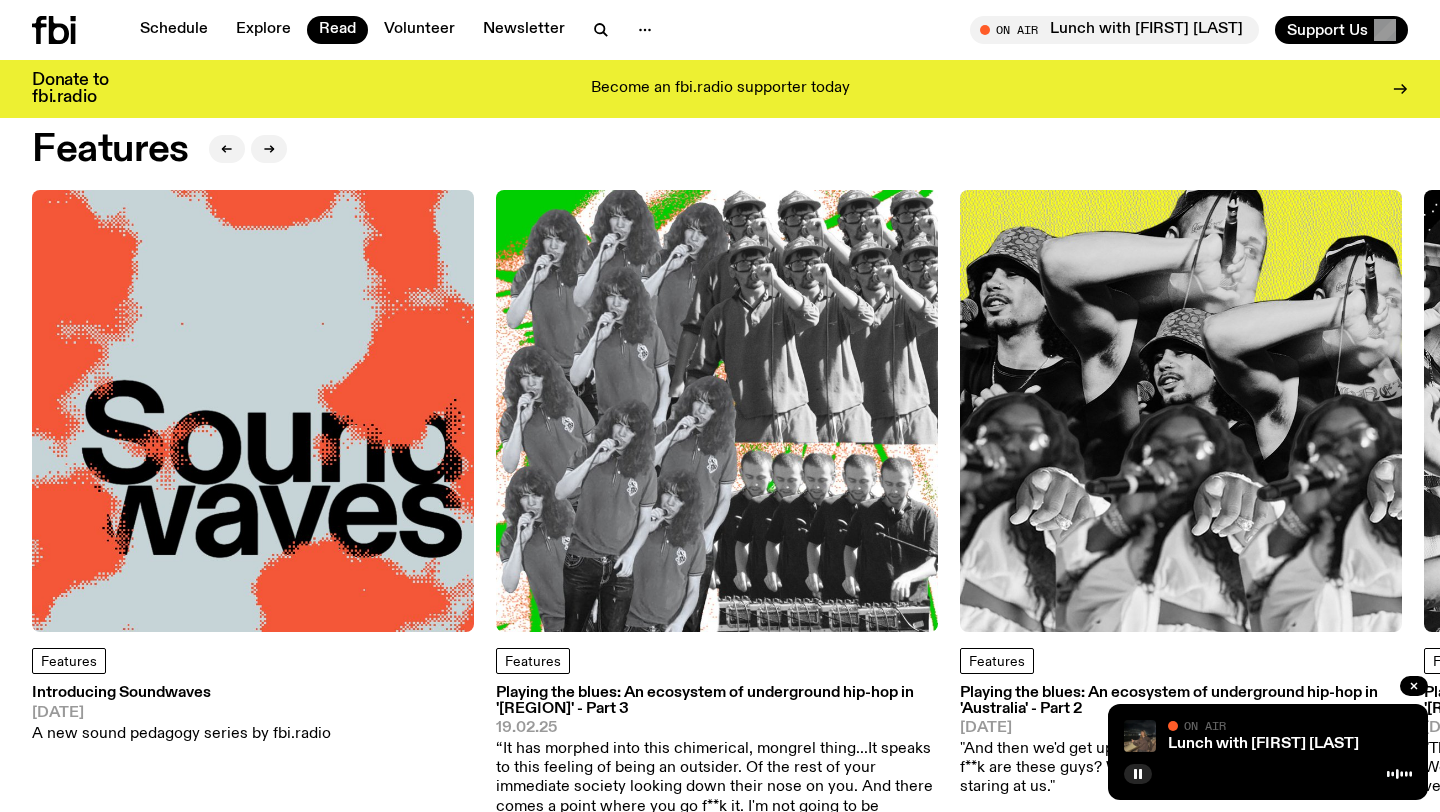 click 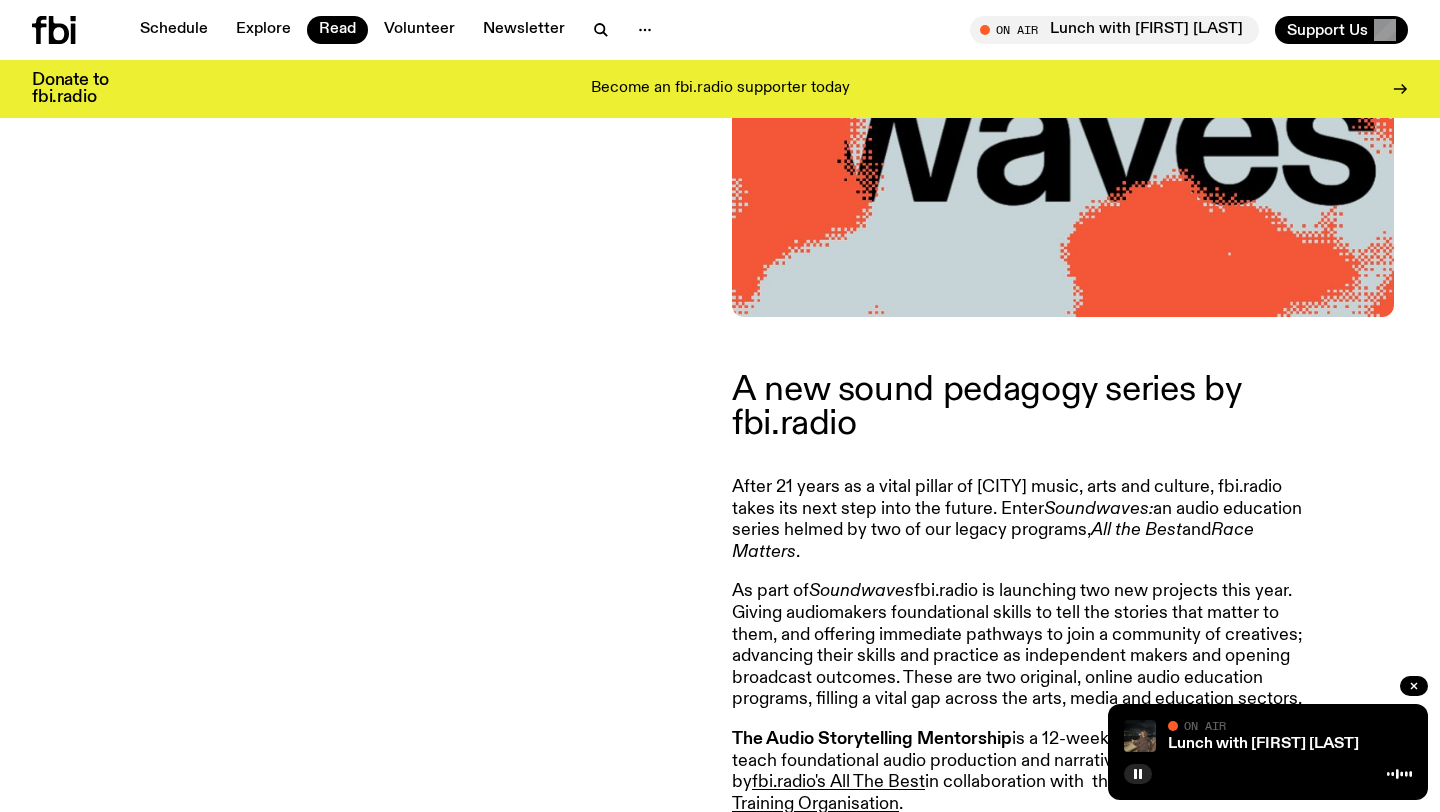 scroll, scrollTop: 514, scrollLeft: 0, axis: vertical 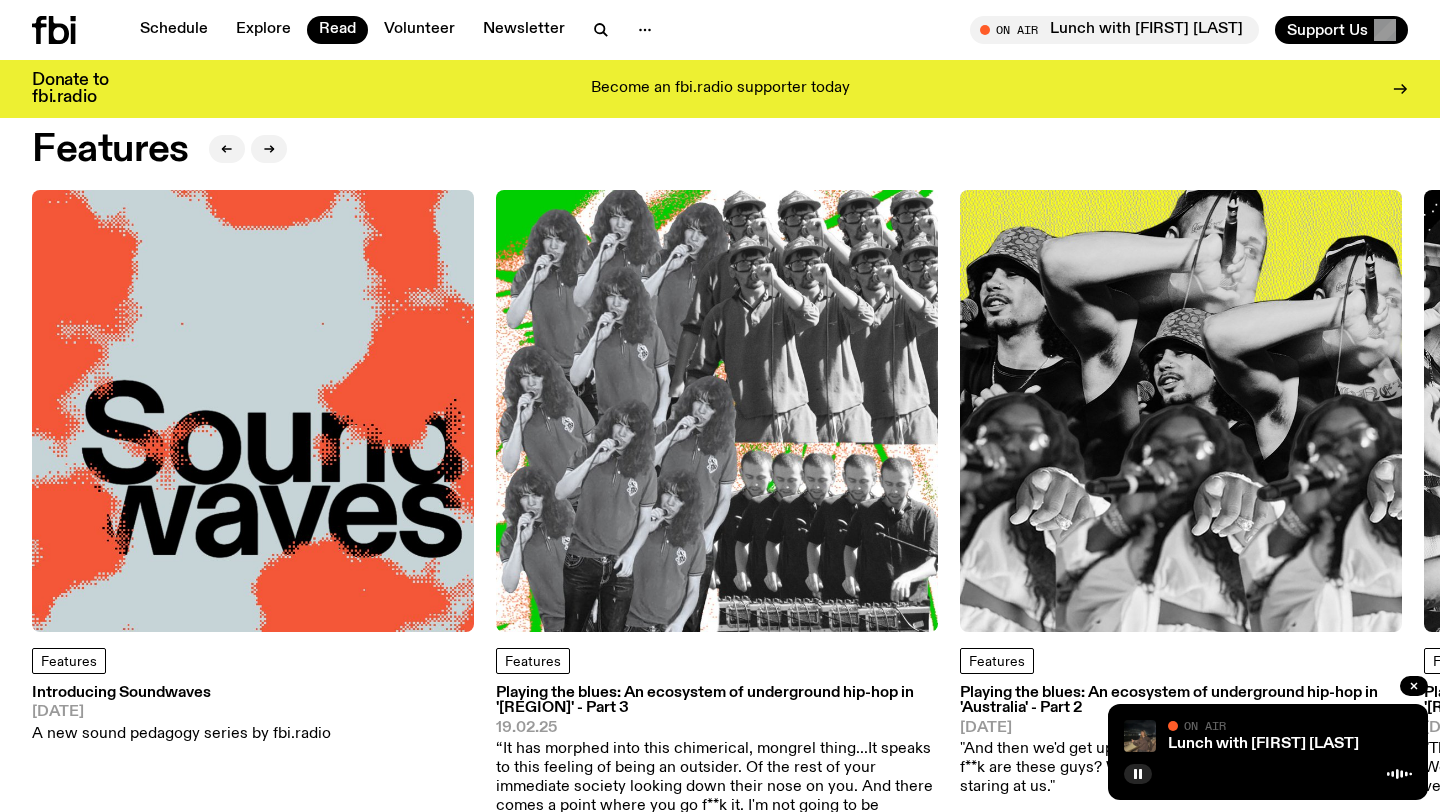 click 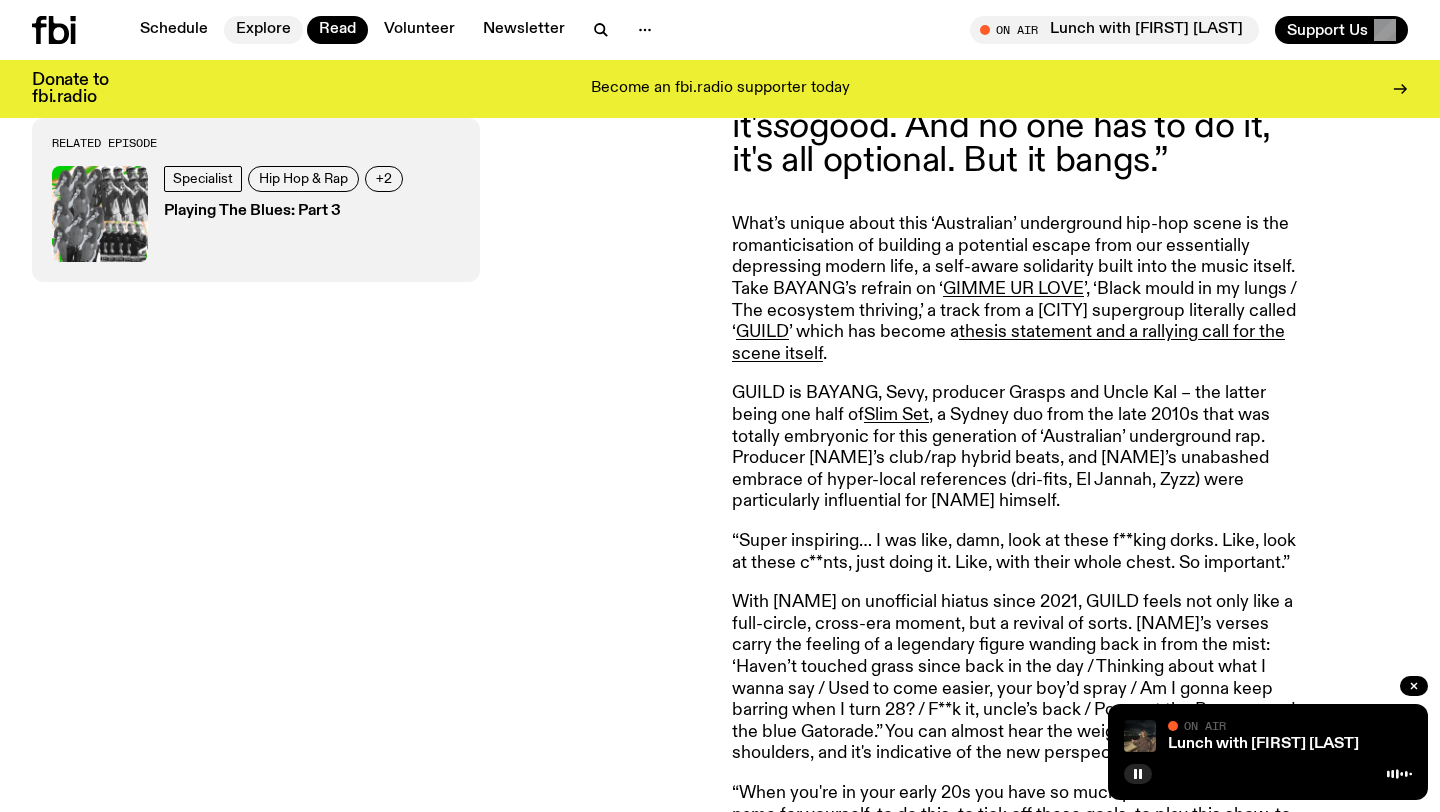 scroll, scrollTop: 6396, scrollLeft: 0, axis: vertical 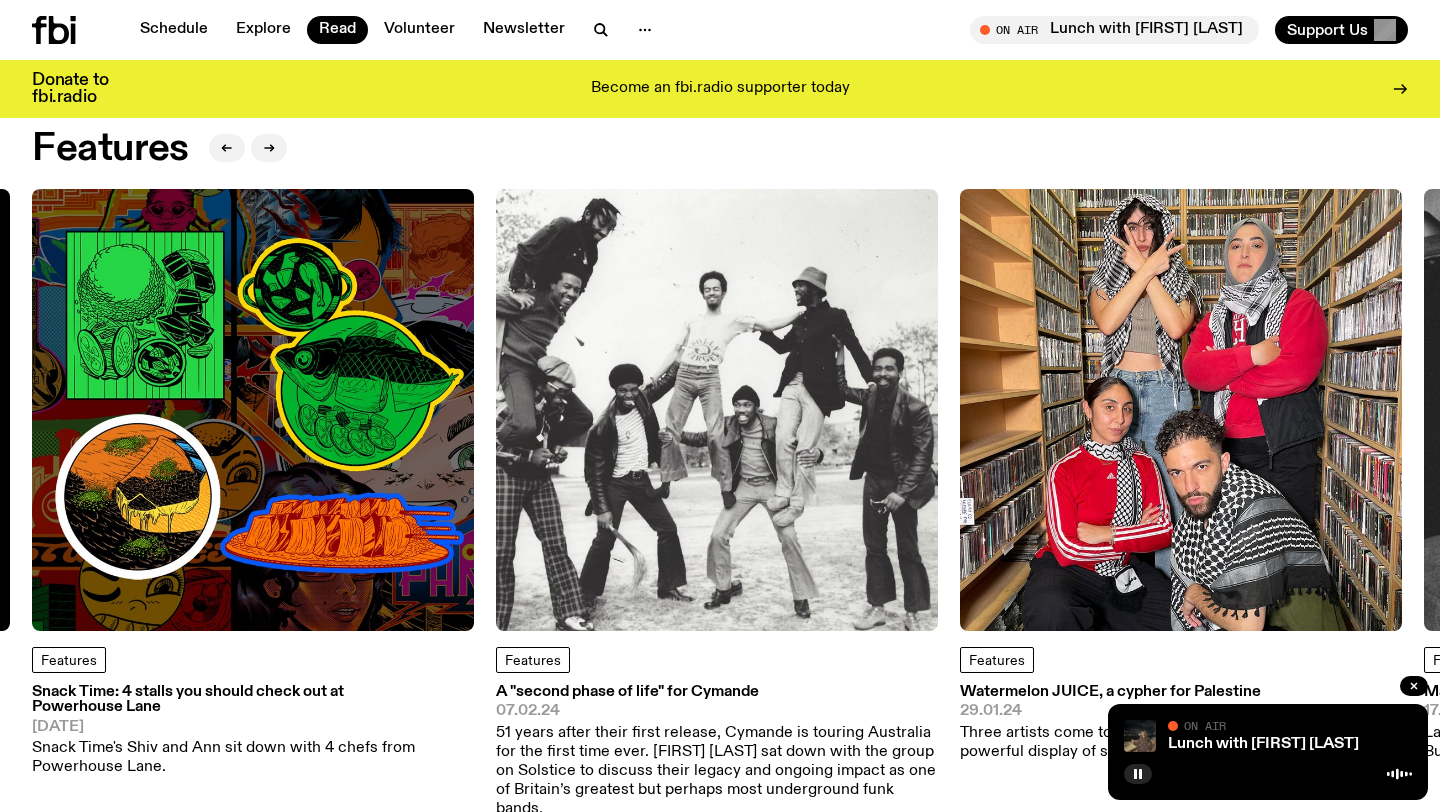 click 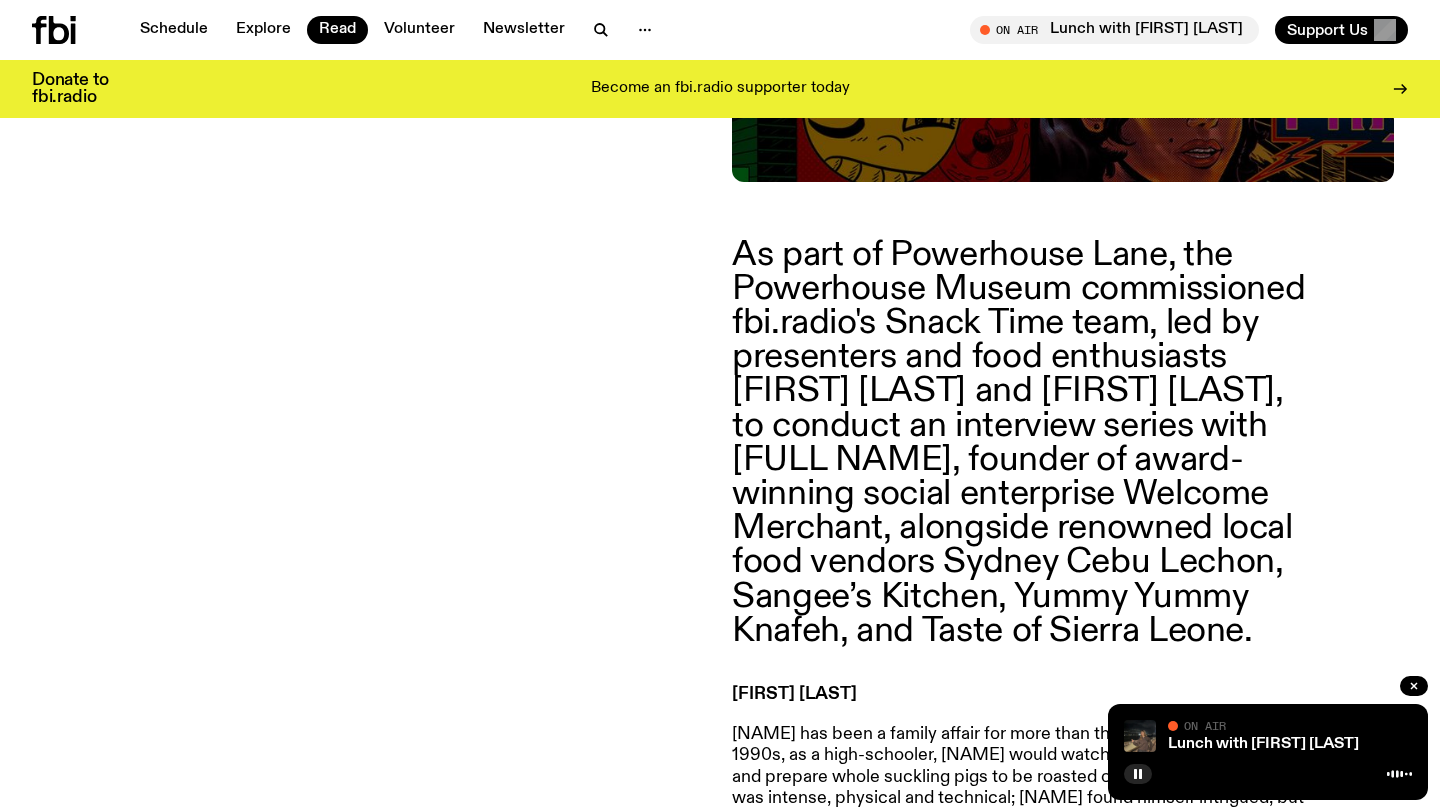 scroll, scrollTop: 663, scrollLeft: 0, axis: vertical 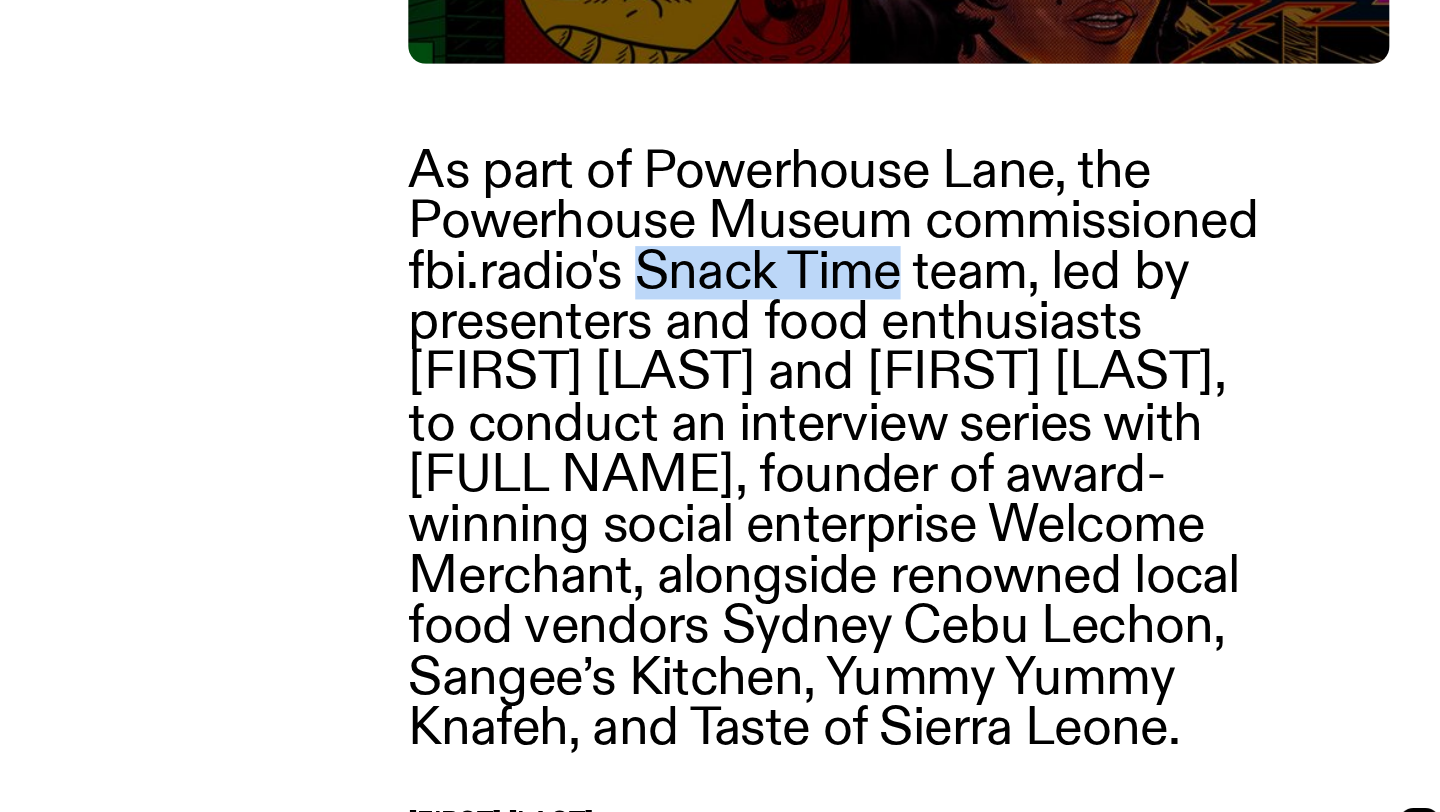 drag, startPoint x: 1128, startPoint y: 305, endPoint x: 1302, endPoint y: 315, distance: 174.28712 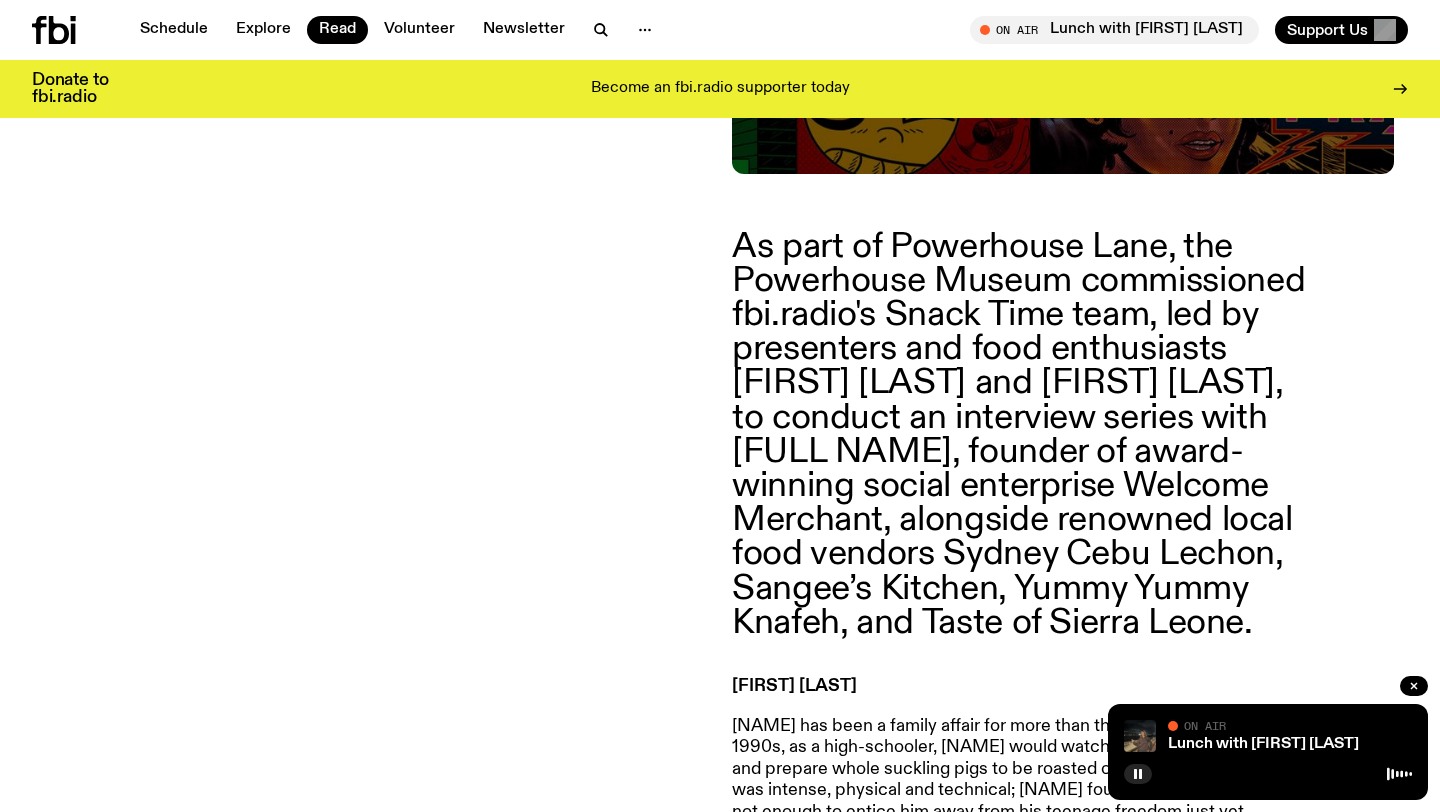 click 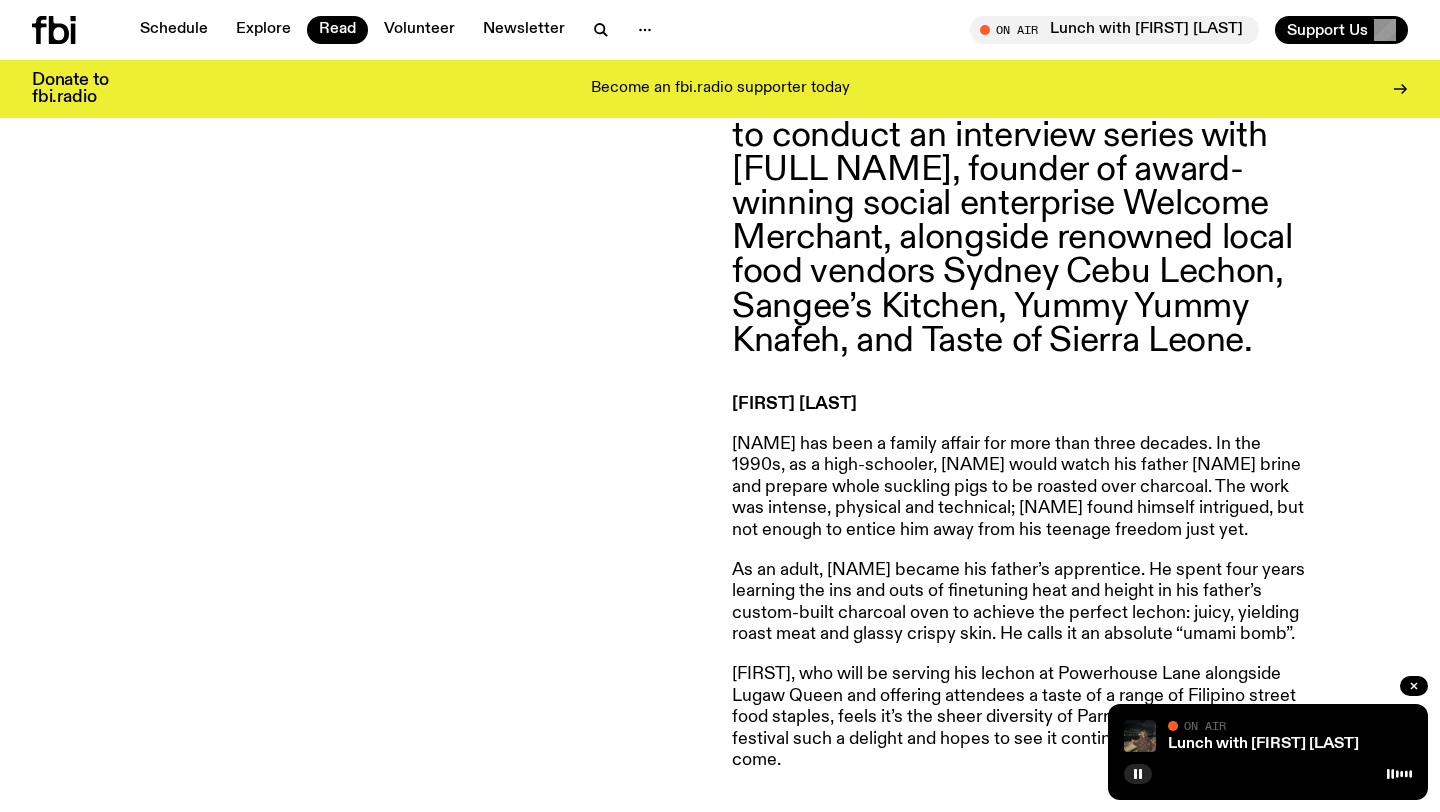 scroll, scrollTop: 0, scrollLeft: 0, axis: both 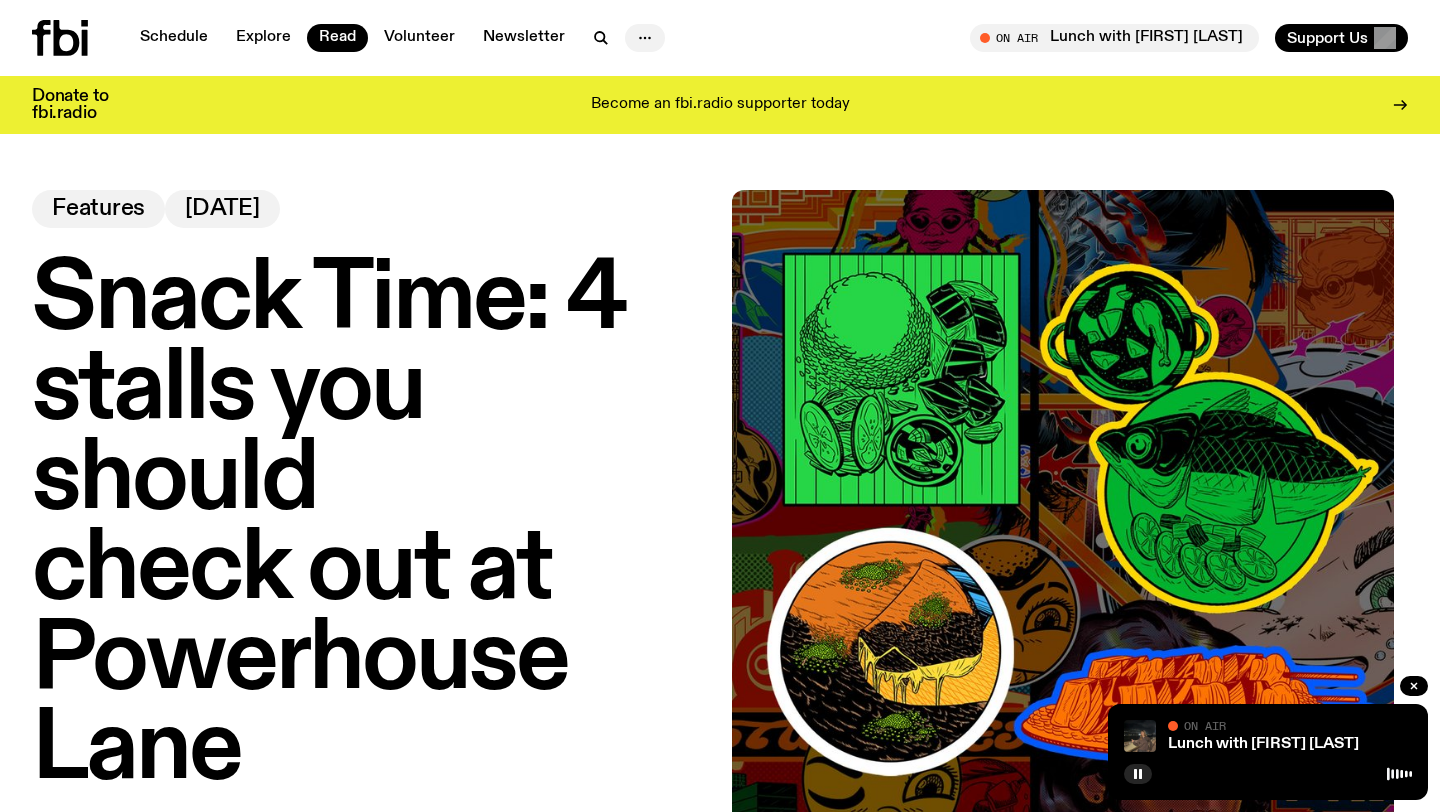 click 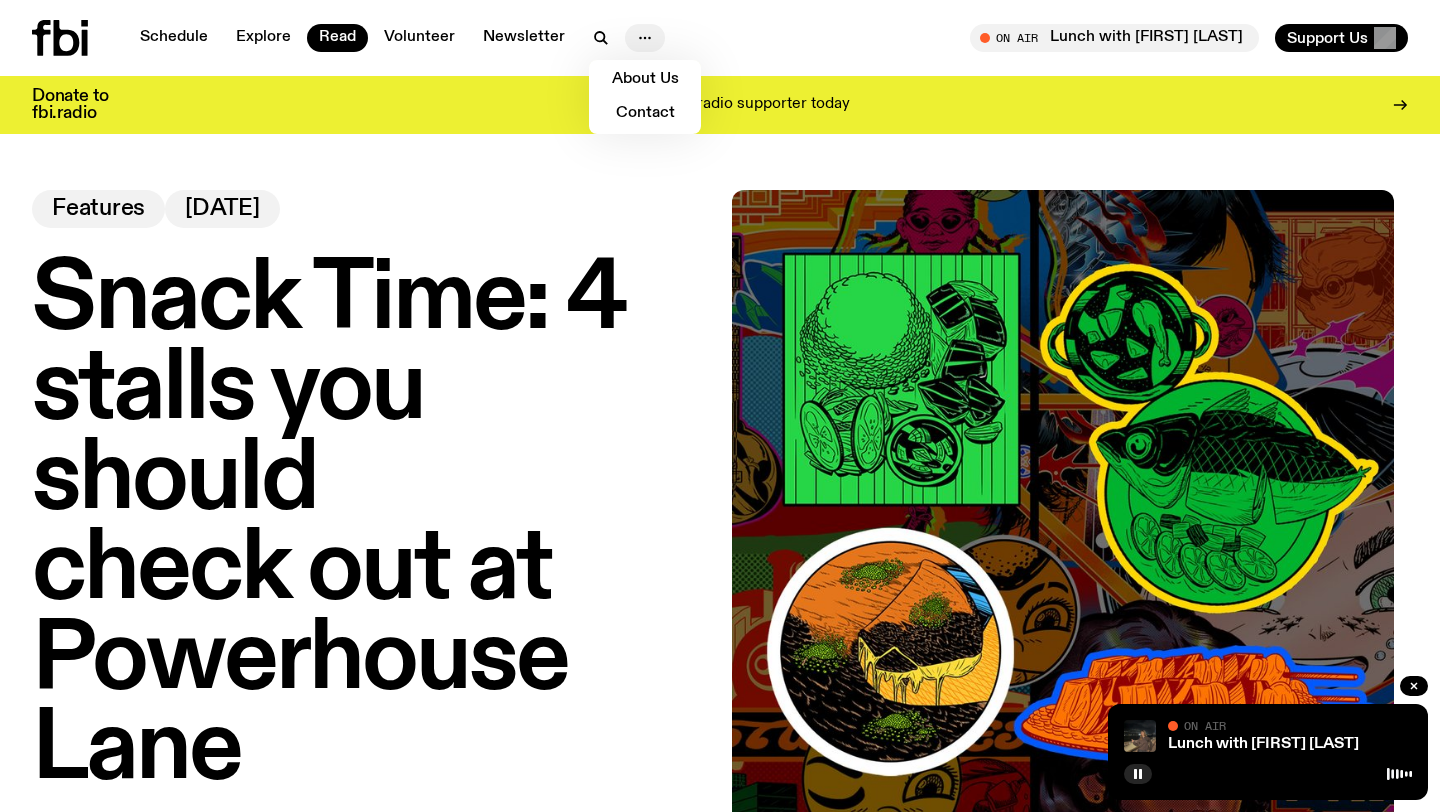 click 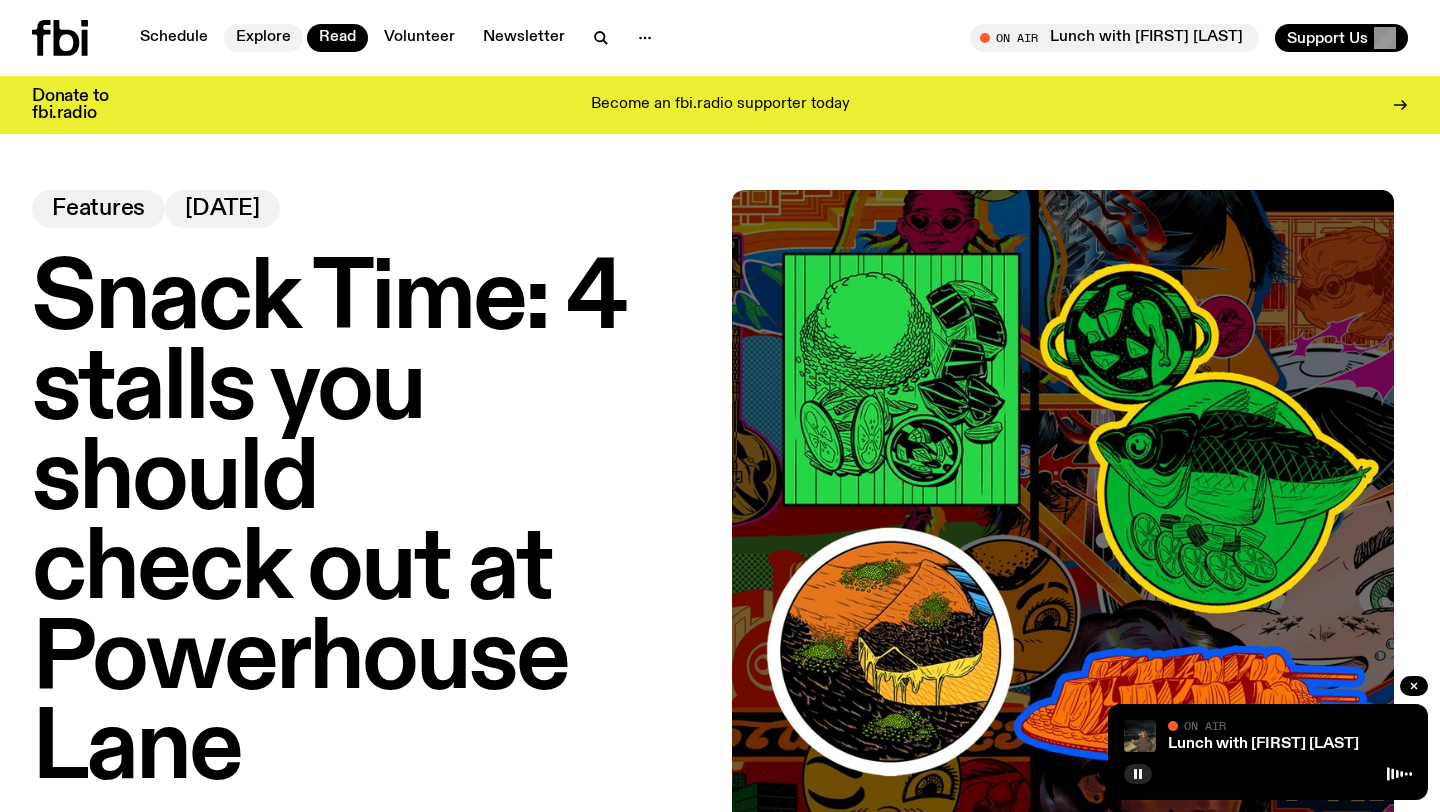 click on "Explore" at bounding box center [263, 38] 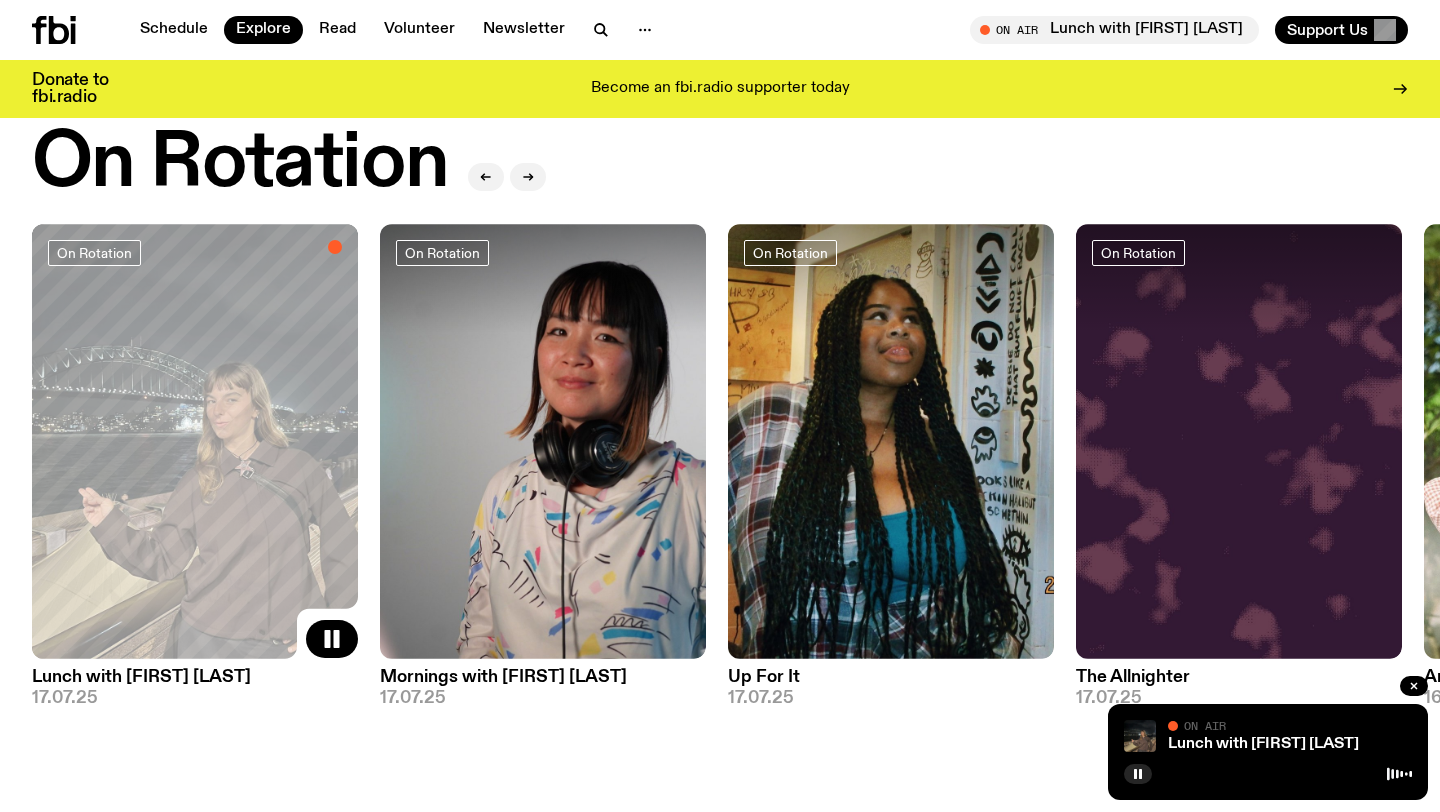 scroll, scrollTop: 761, scrollLeft: 0, axis: vertical 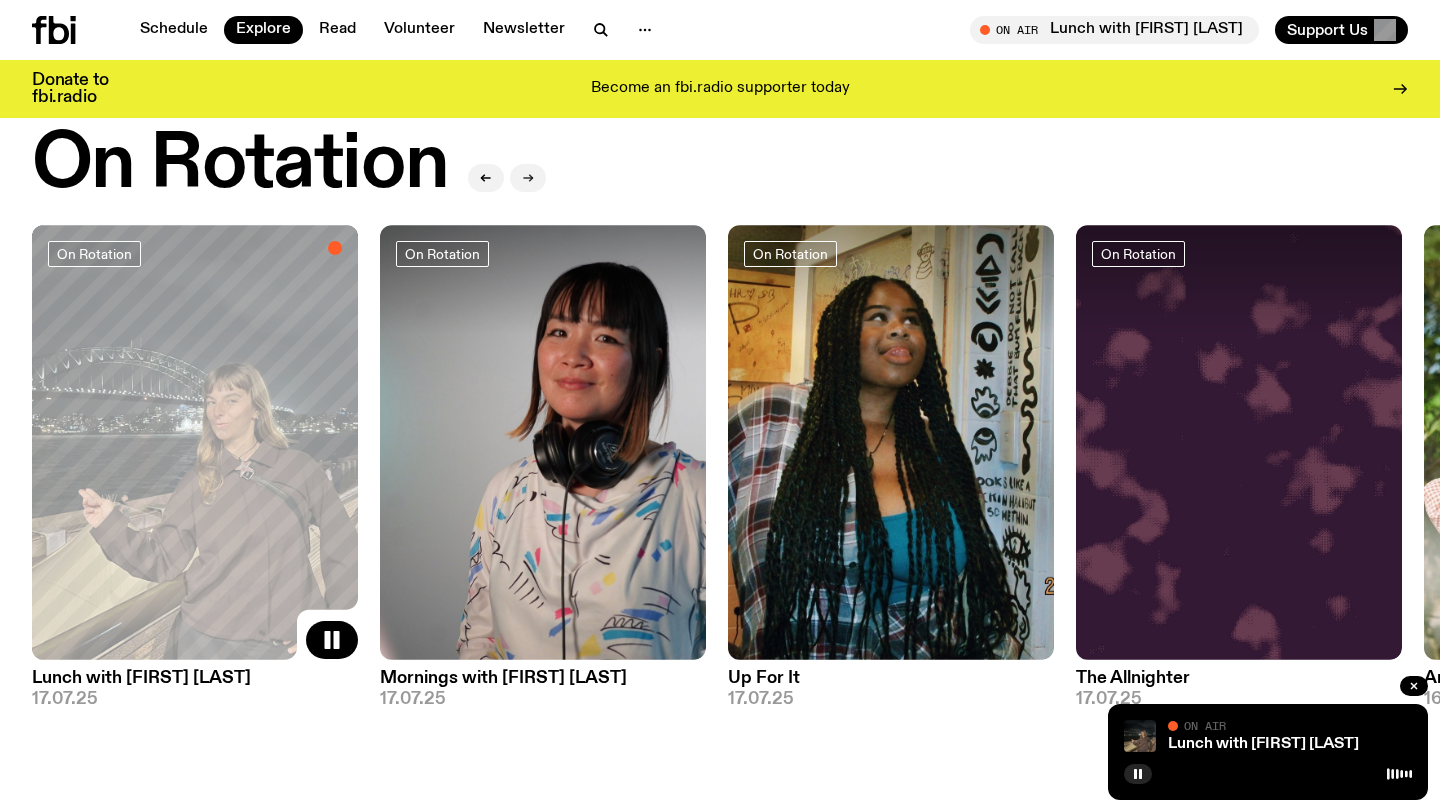 click at bounding box center [528, 178] 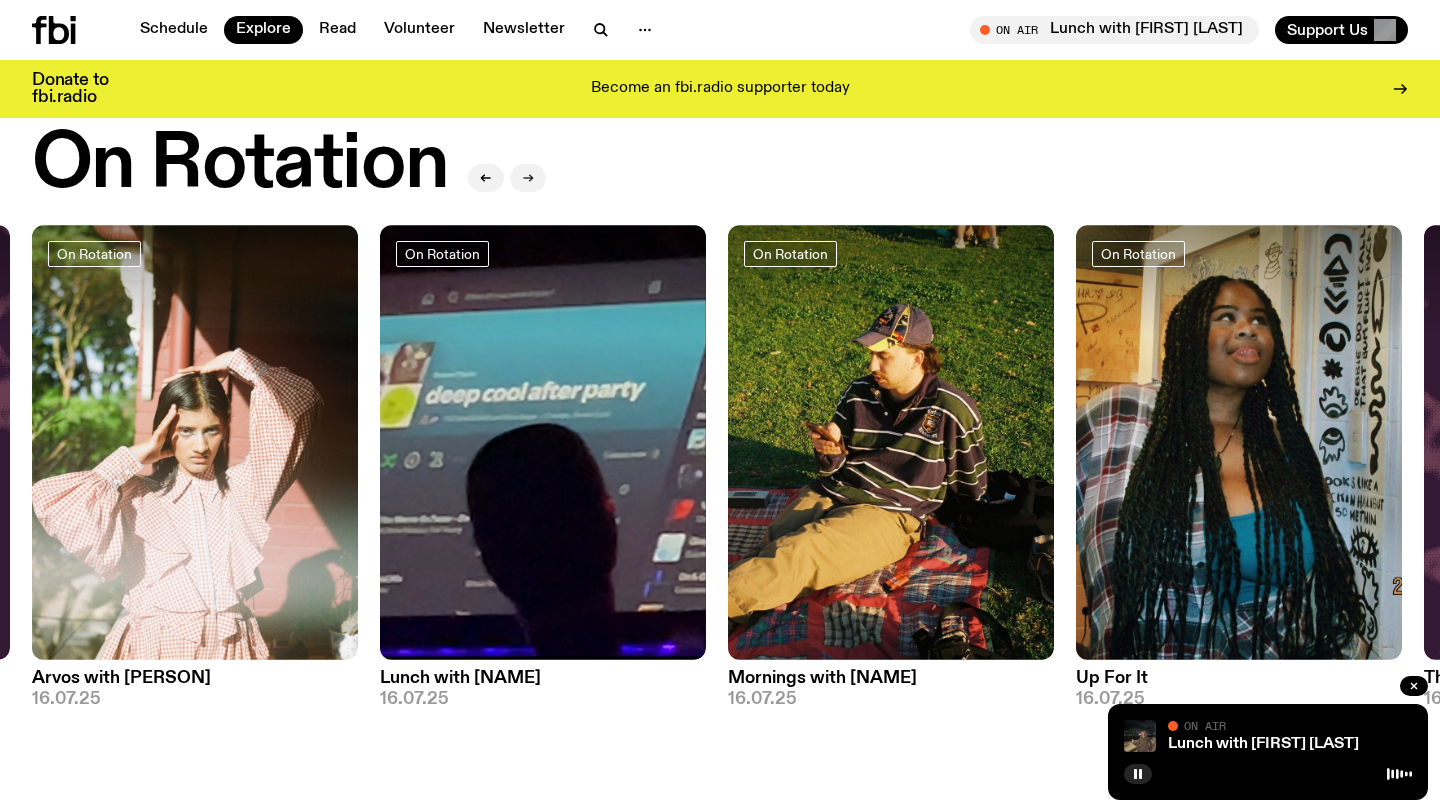 click at bounding box center [528, 178] 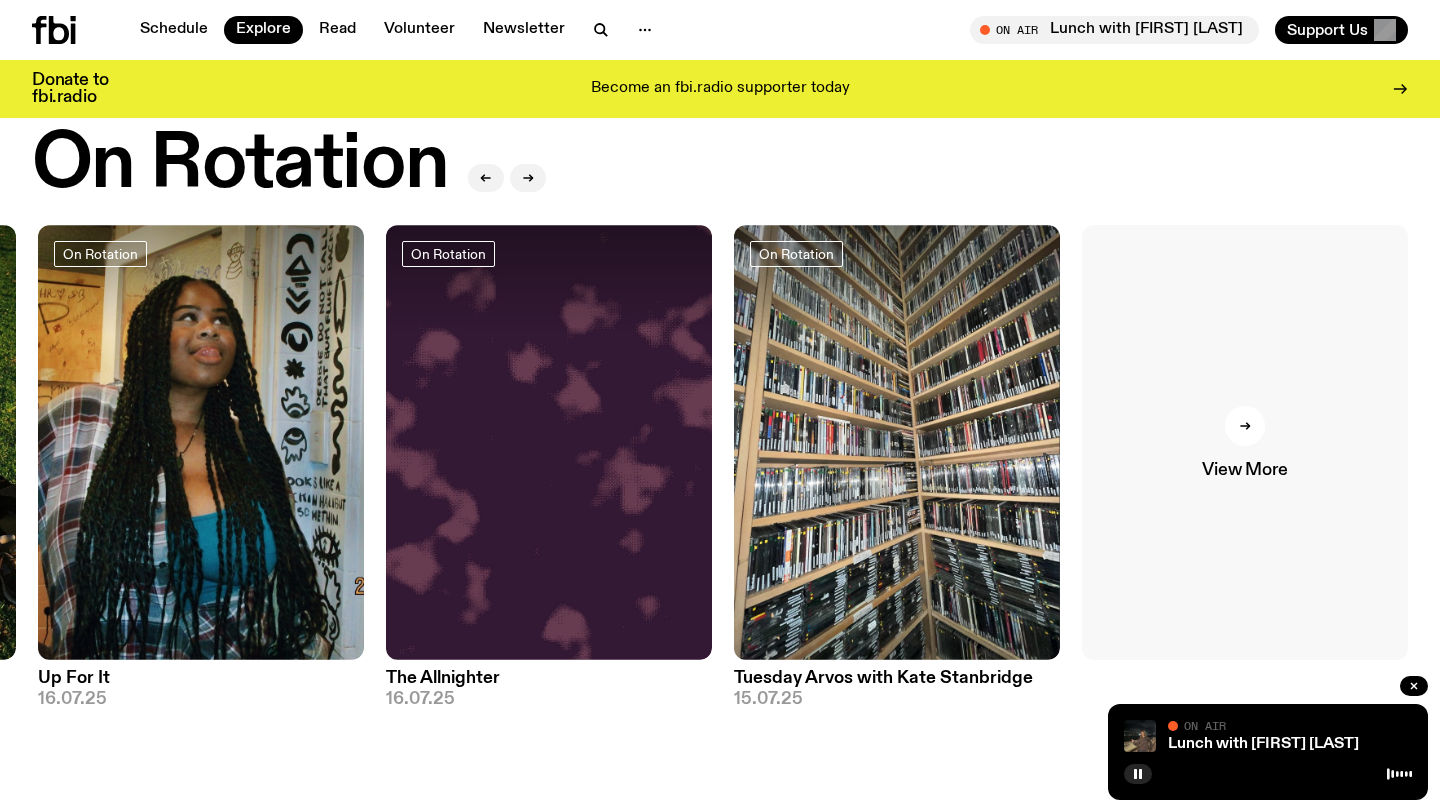 click on "View More" at bounding box center (1244, 470) 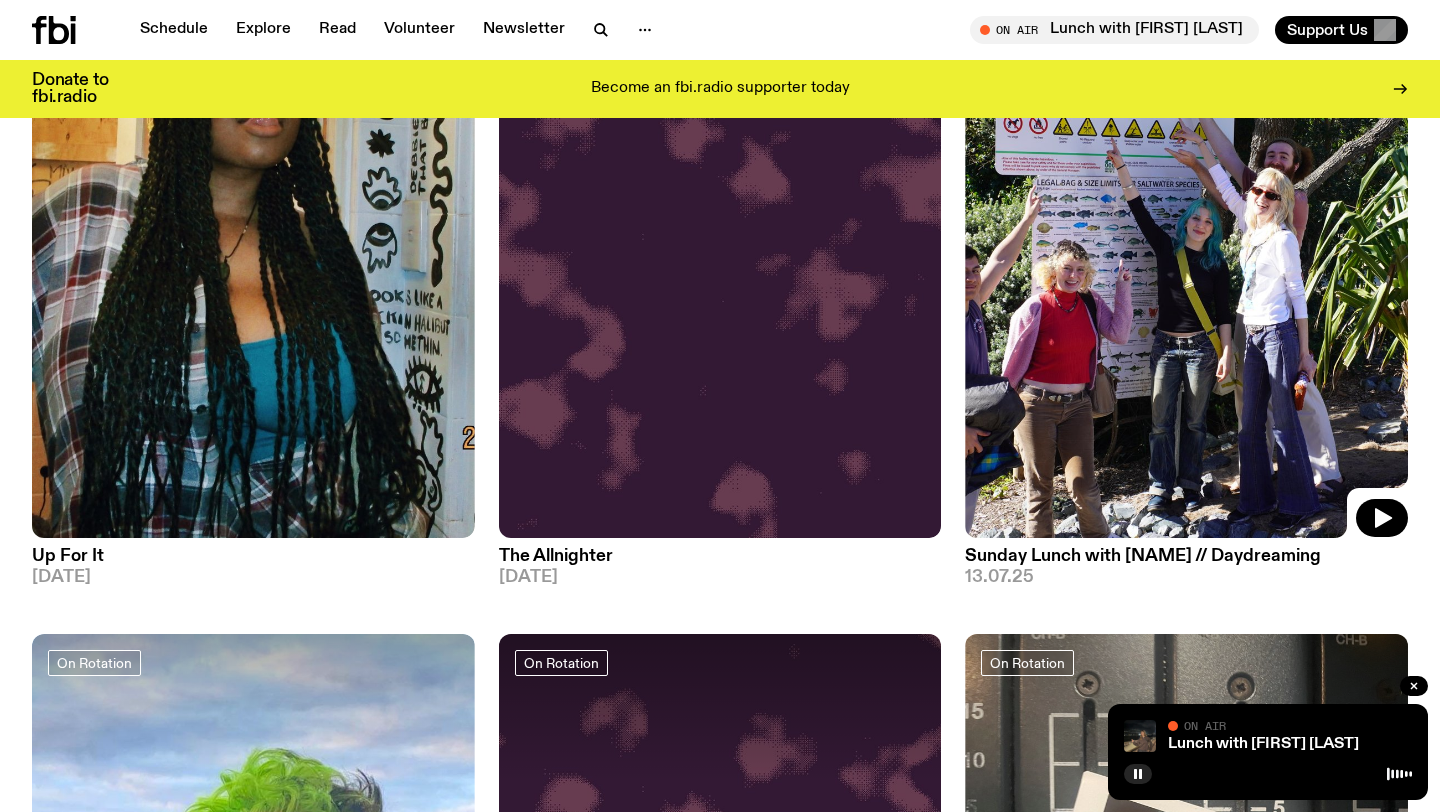 scroll, scrollTop: 4541, scrollLeft: 0, axis: vertical 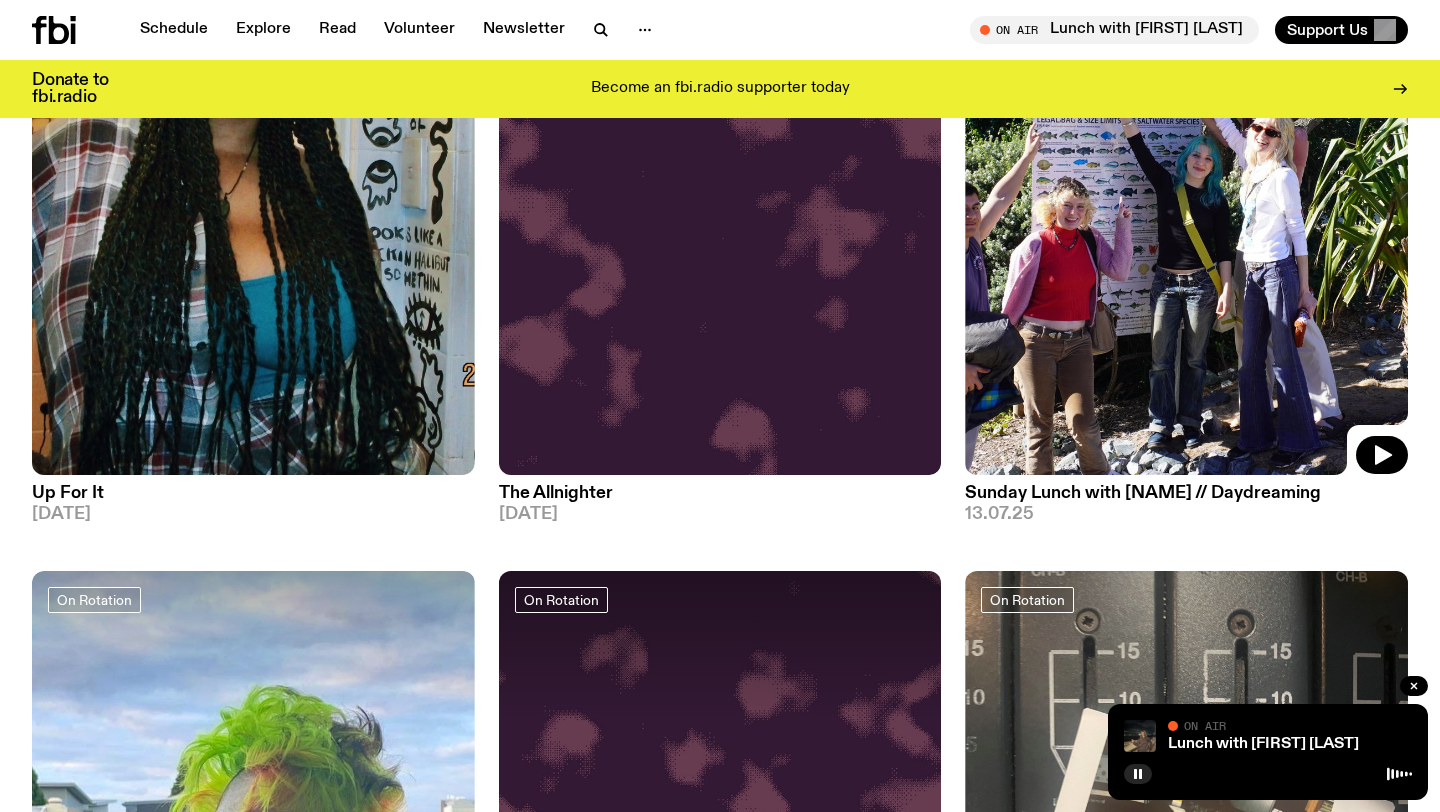 click 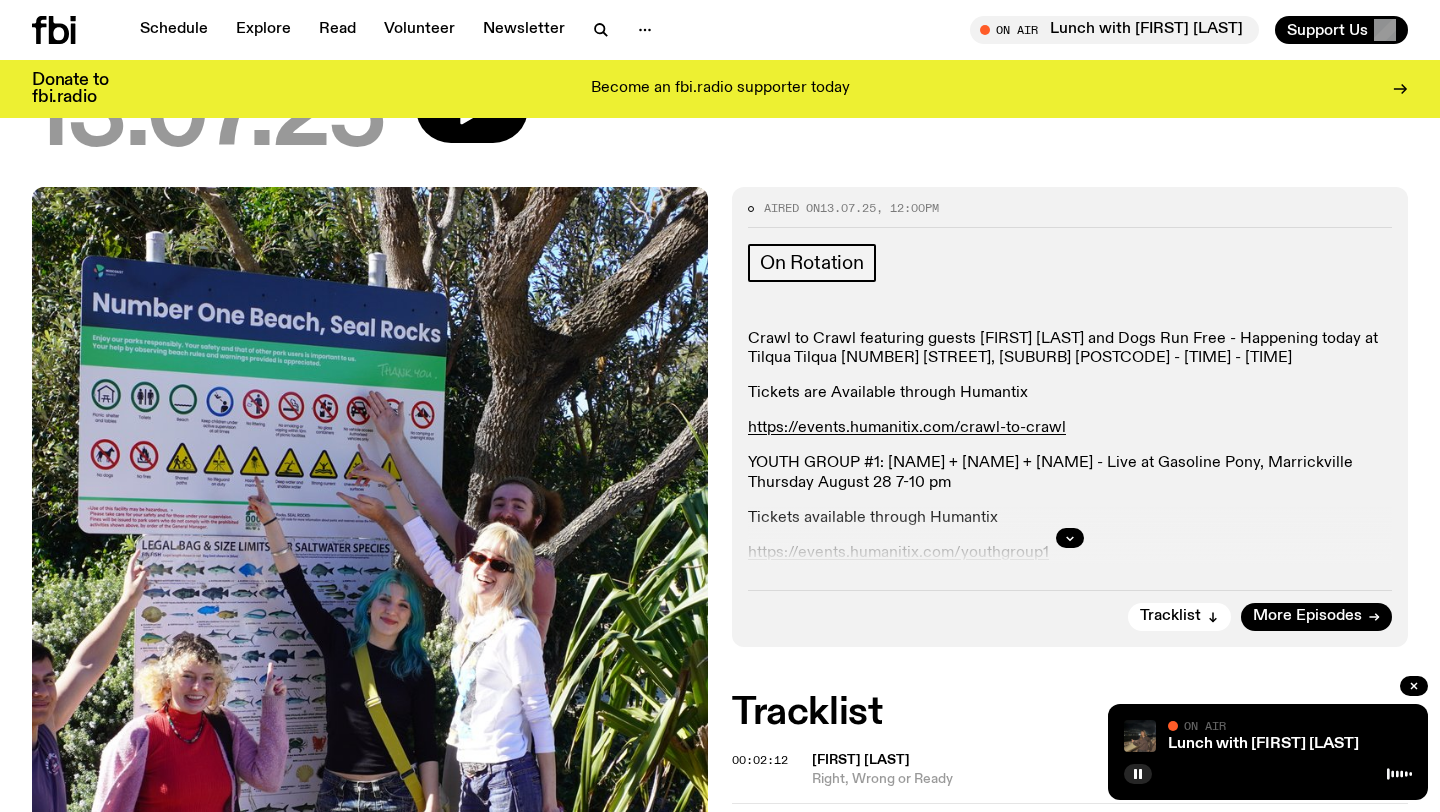 scroll, scrollTop: 299, scrollLeft: 0, axis: vertical 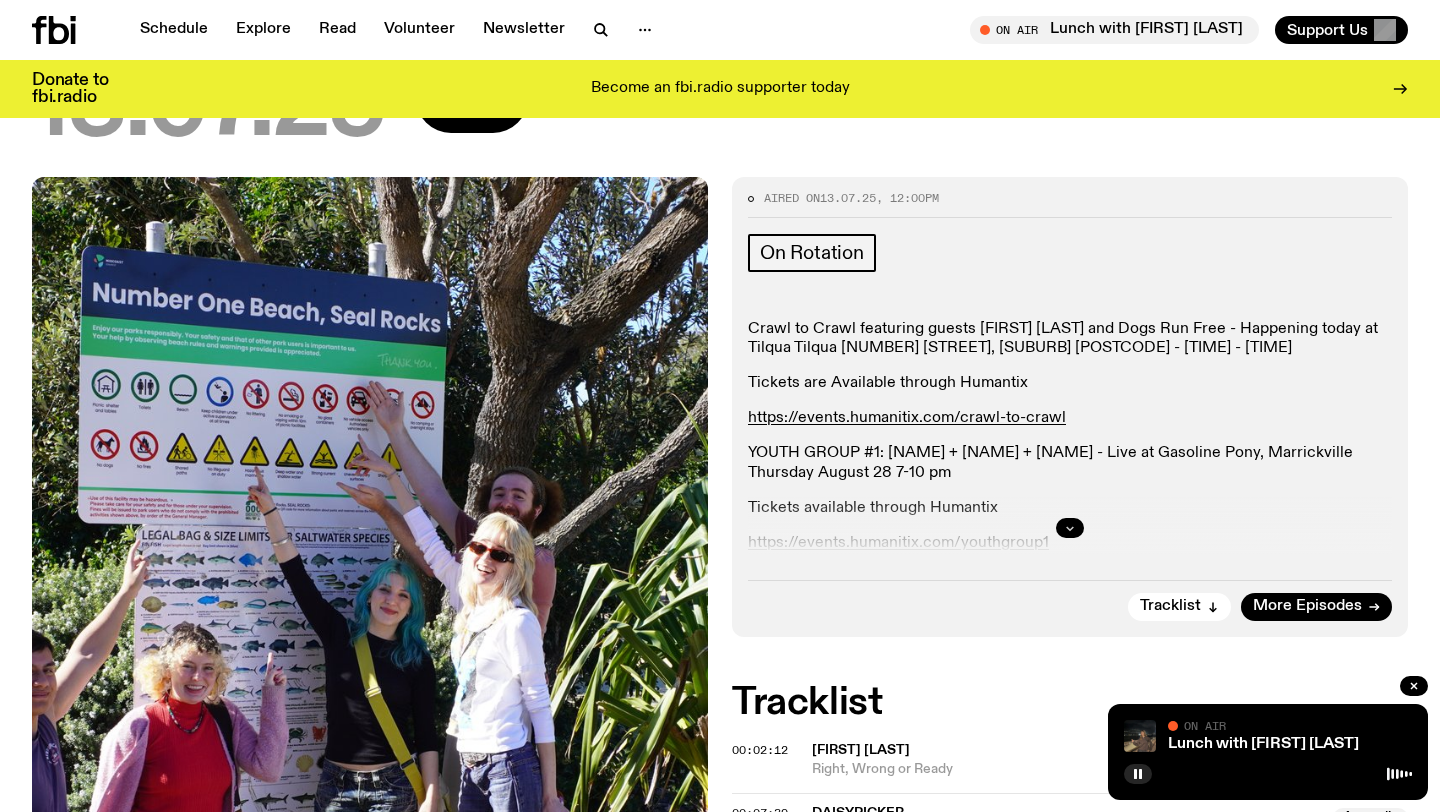 click at bounding box center [1070, 528] 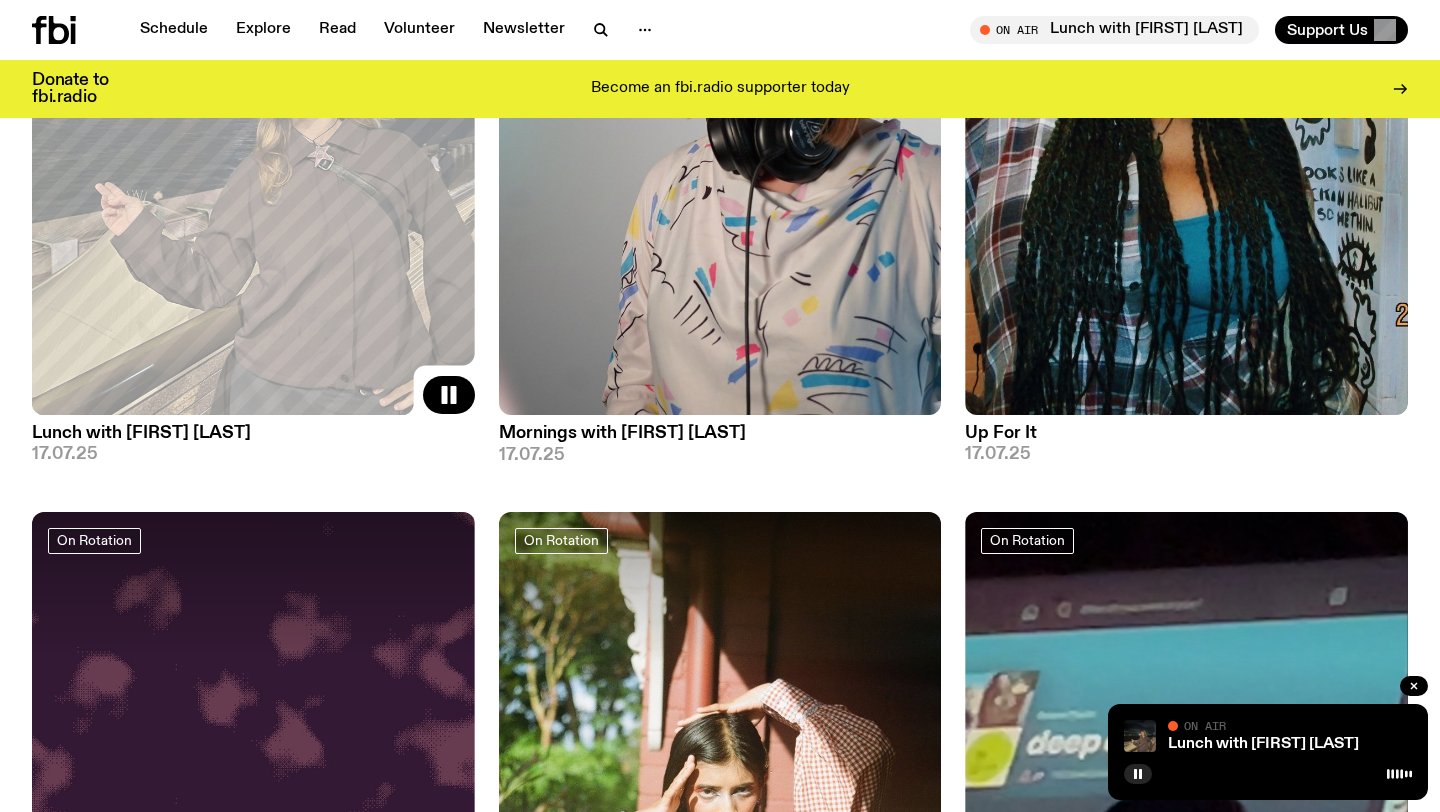 scroll, scrollTop: 466, scrollLeft: 0, axis: vertical 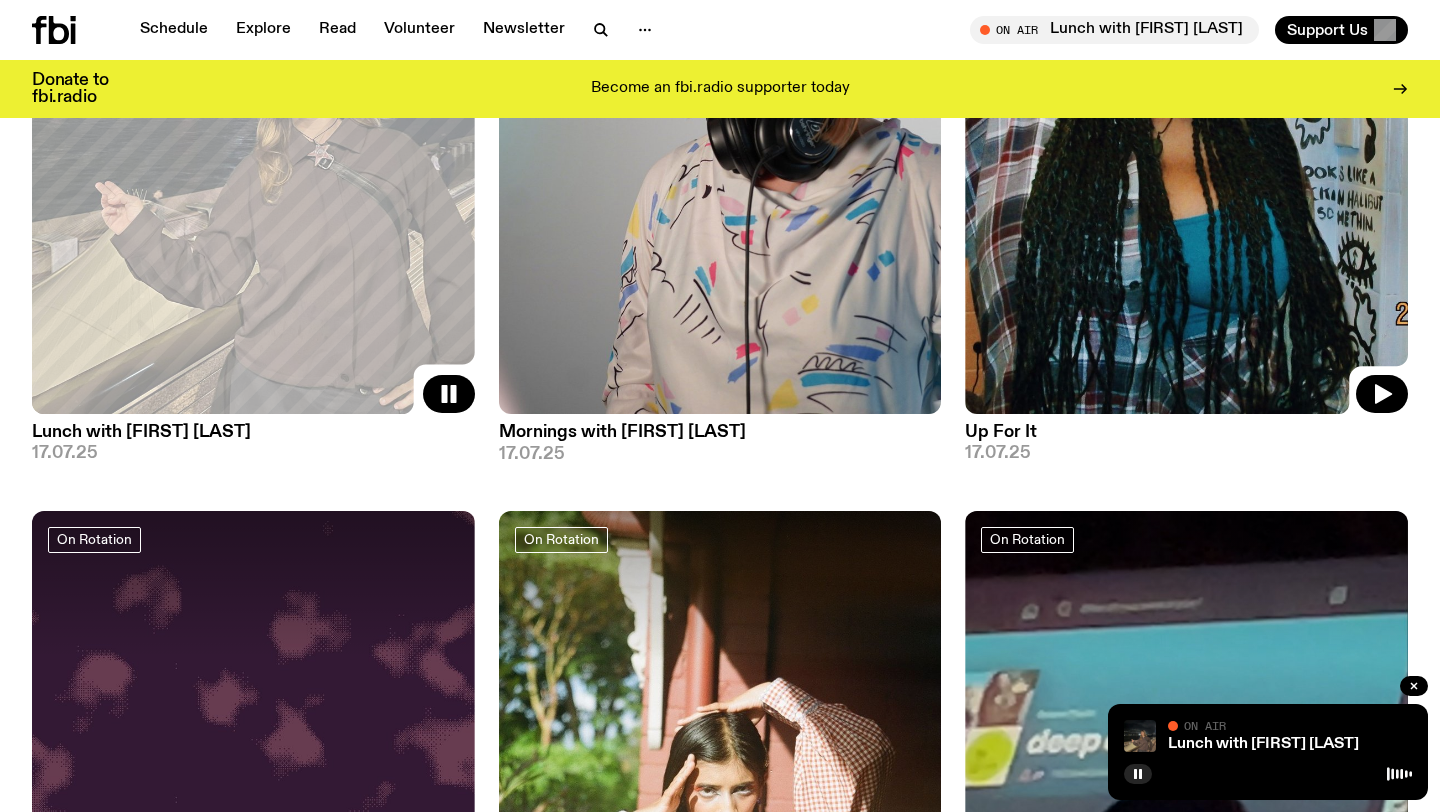 click 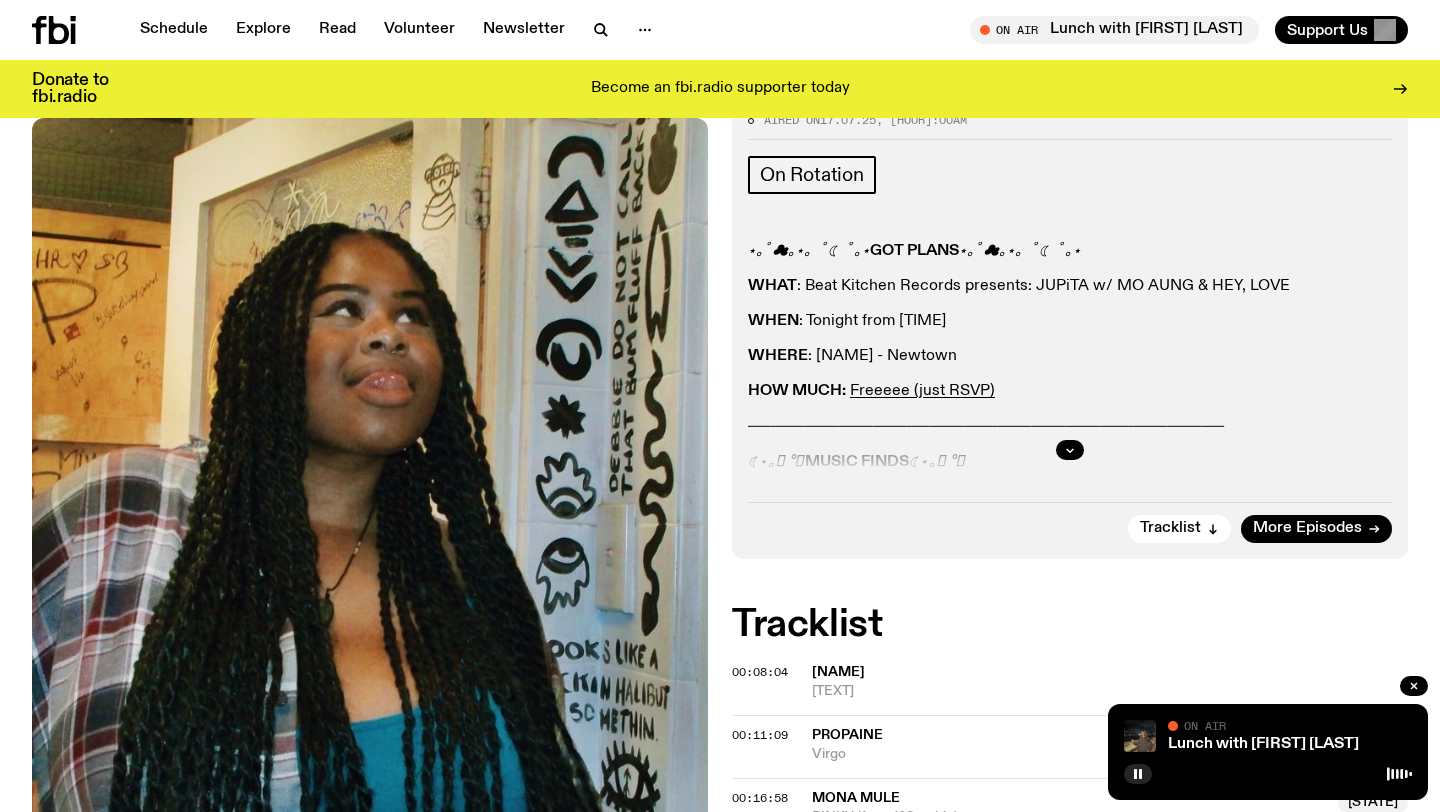 scroll, scrollTop: 245, scrollLeft: 0, axis: vertical 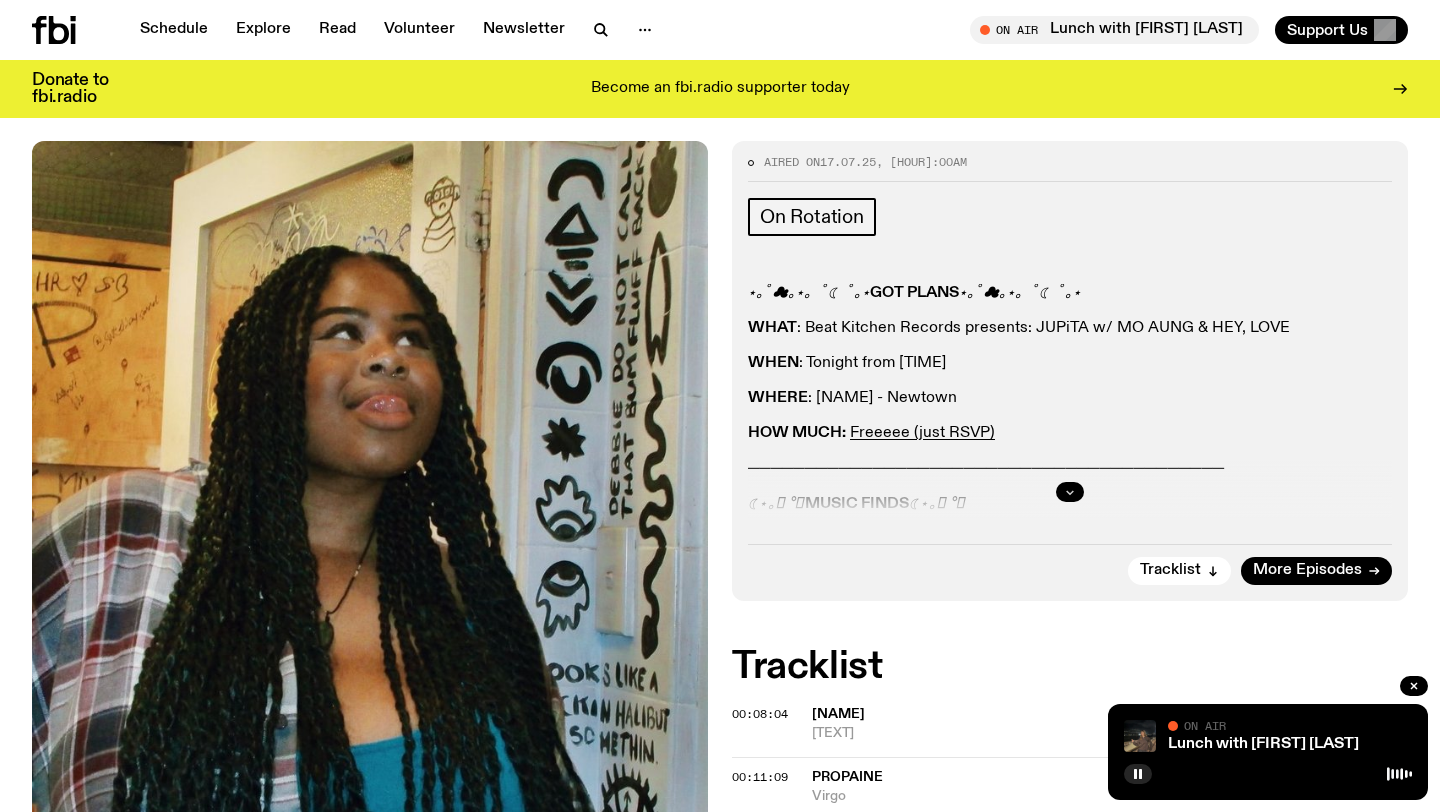 click at bounding box center [1070, 492] 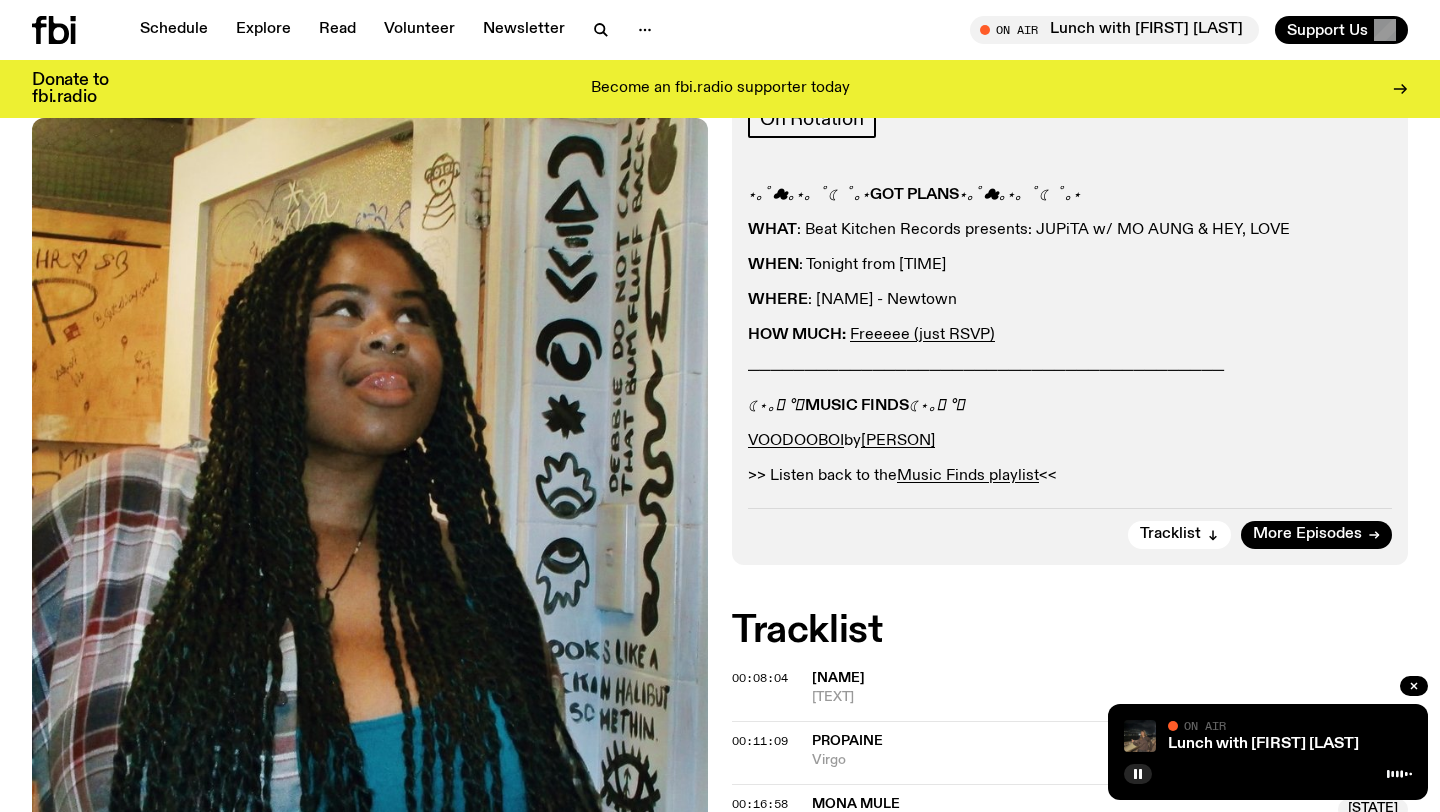 scroll, scrollTop: 0, scrollLeft: 0, axis: both 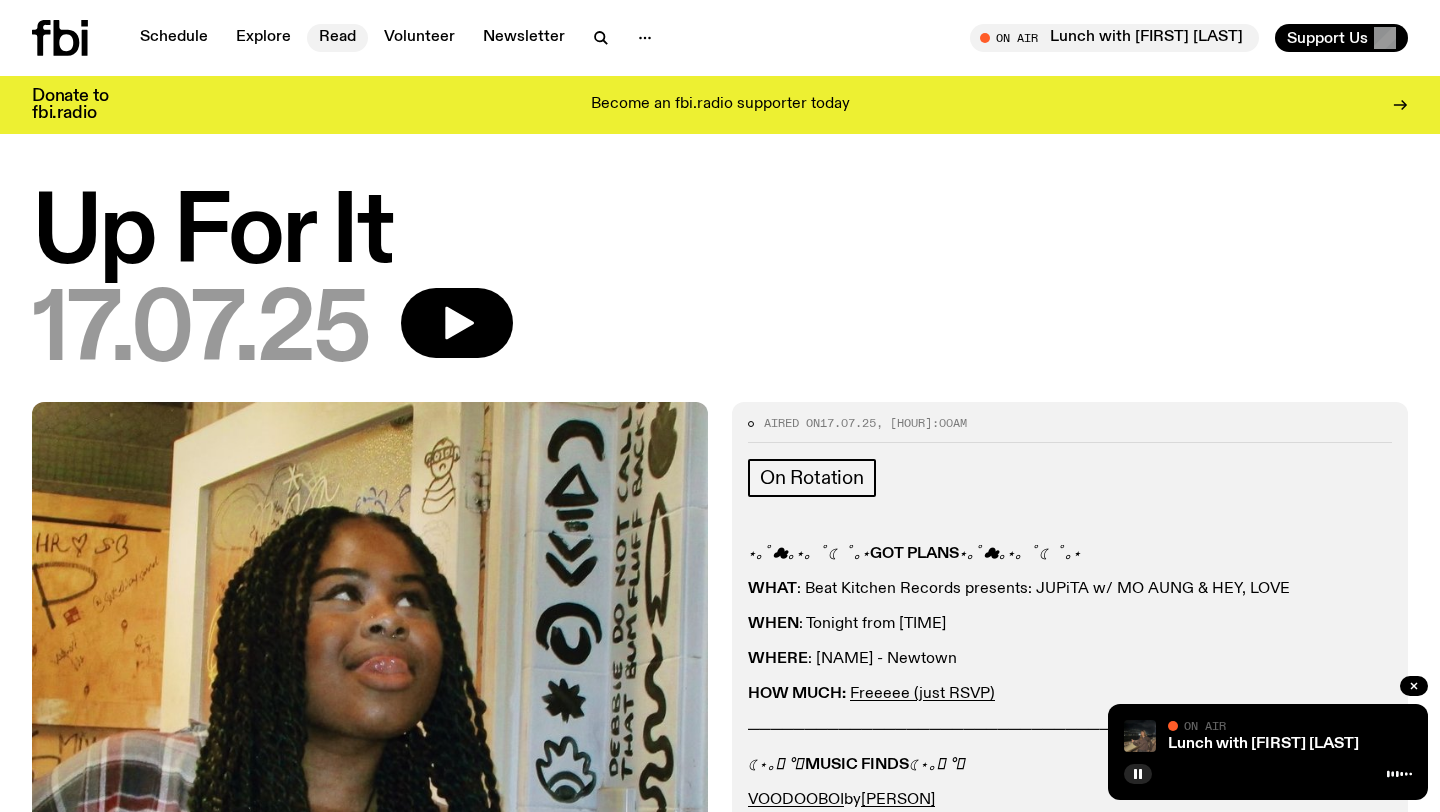 click on "Read" at bounding box center (337, 38) 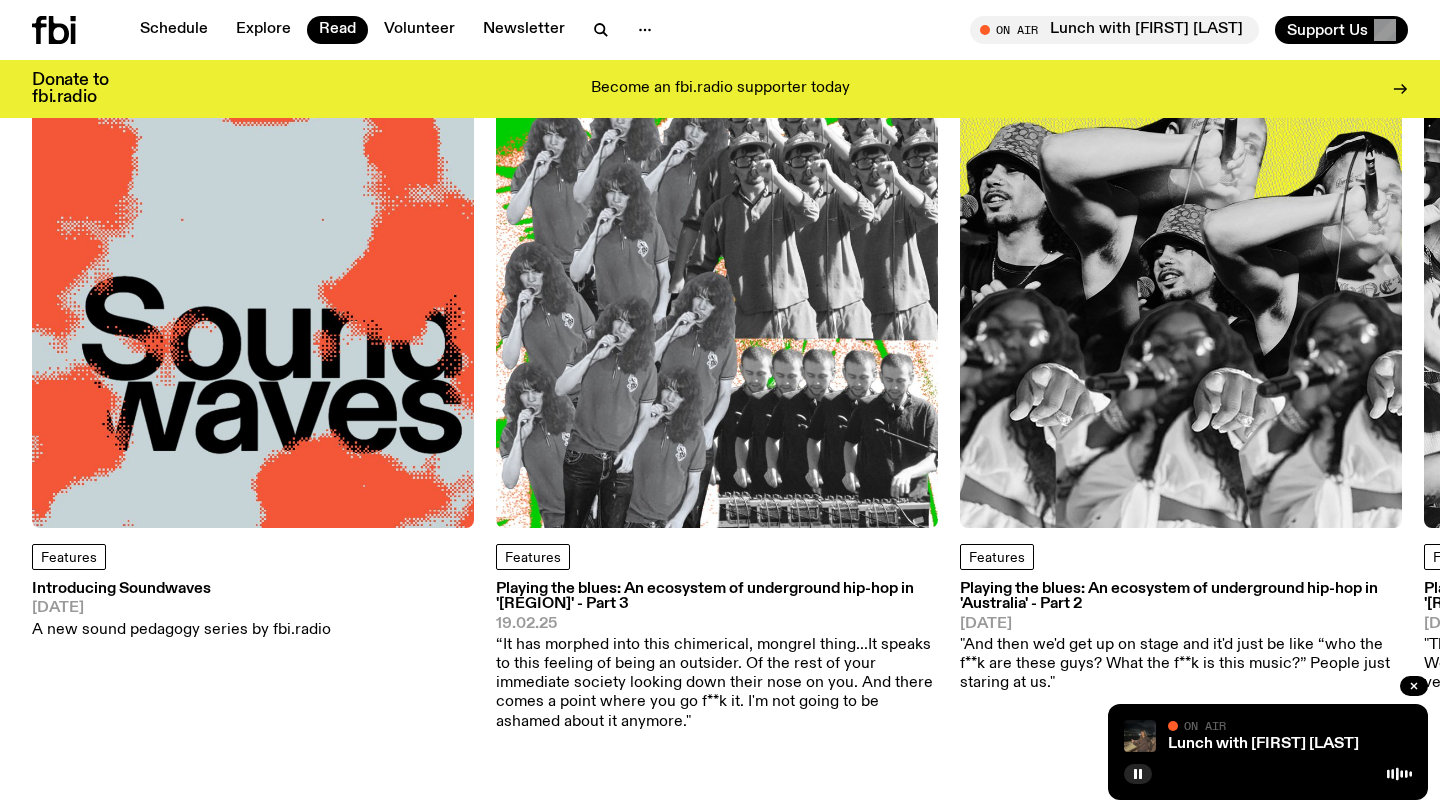 scroll, scrollTop: 0, scrollLeft: 0, axis: both 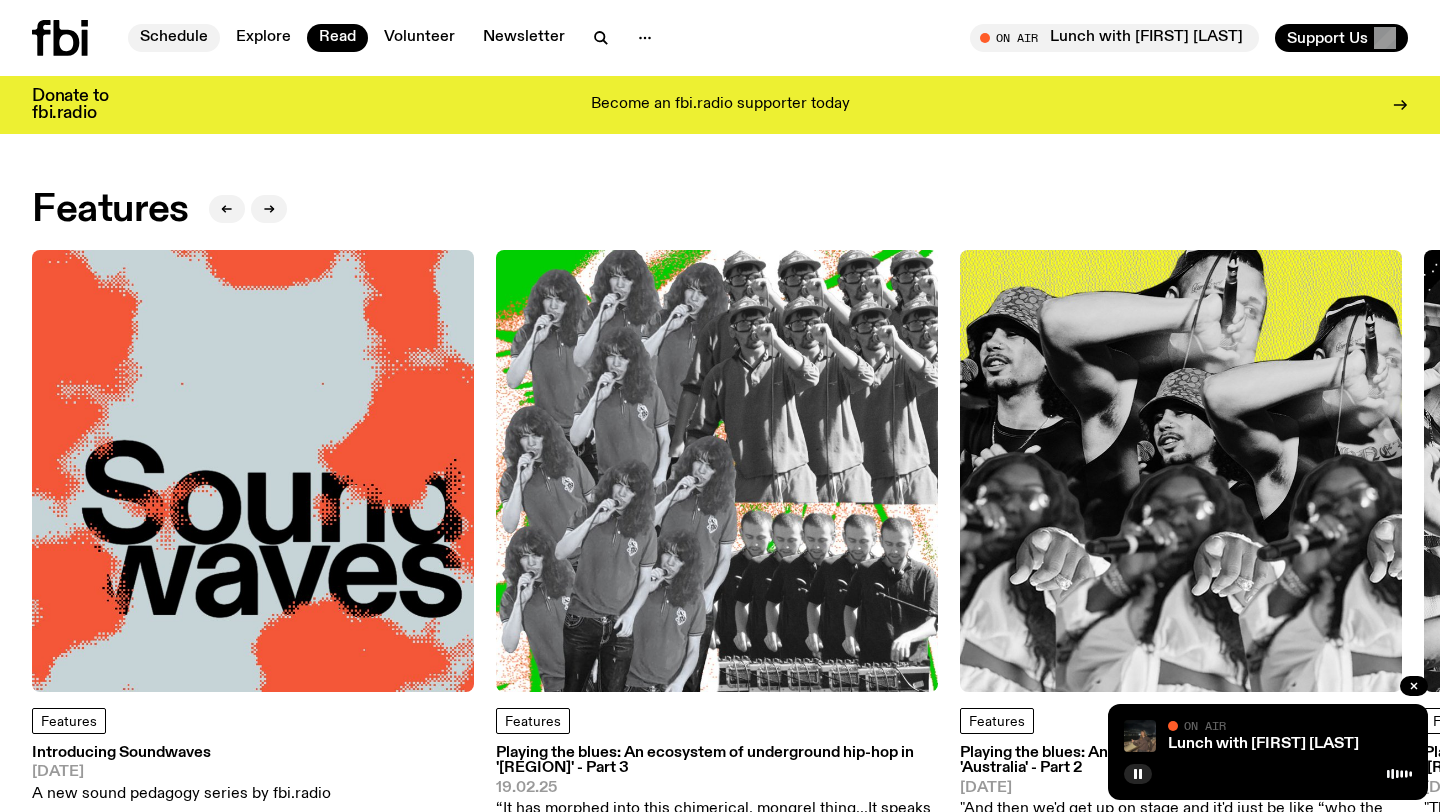 click on "Schedule" at bounding box center (174, 38) 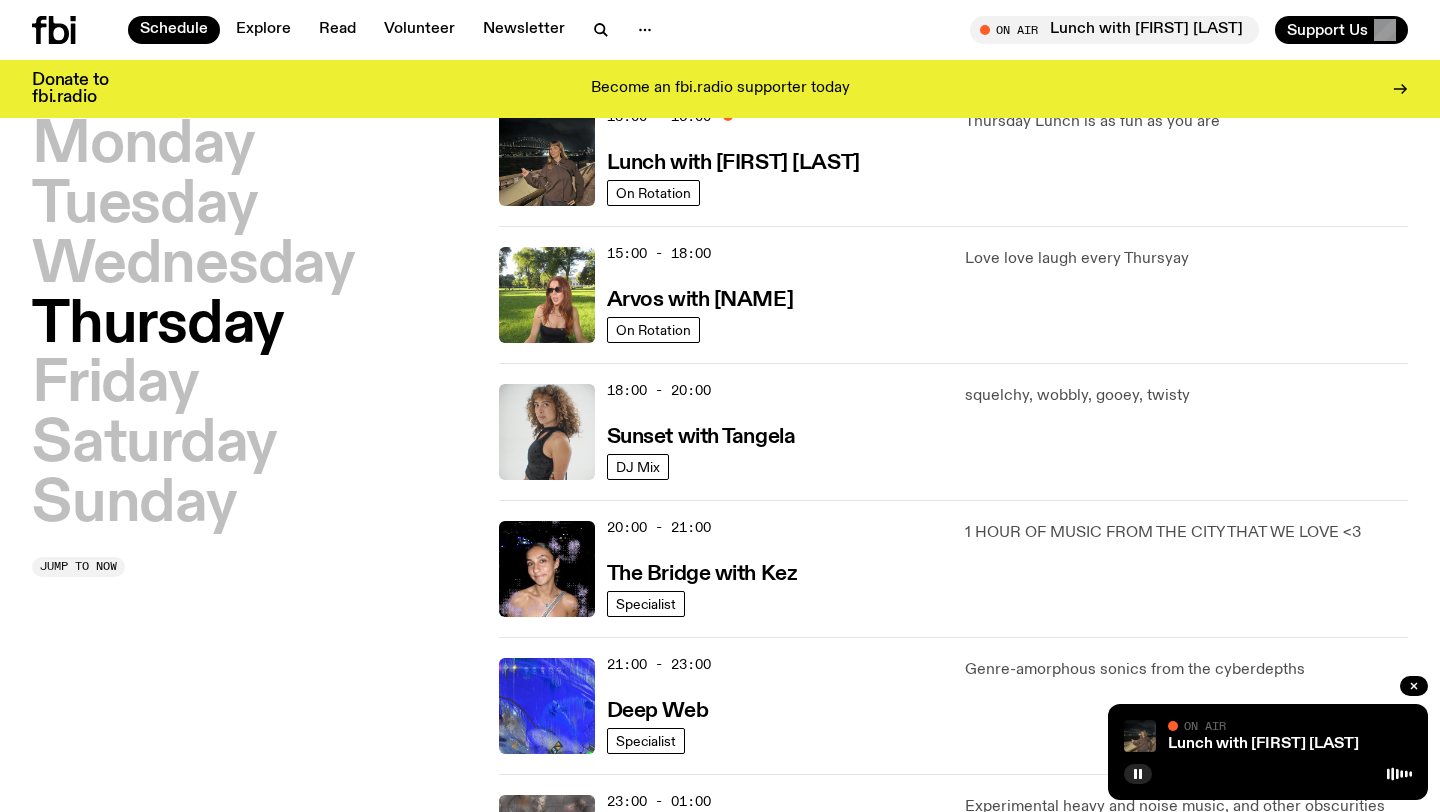 scroll, scrollTop: 635, scrollLeft: 0, axis: vertical 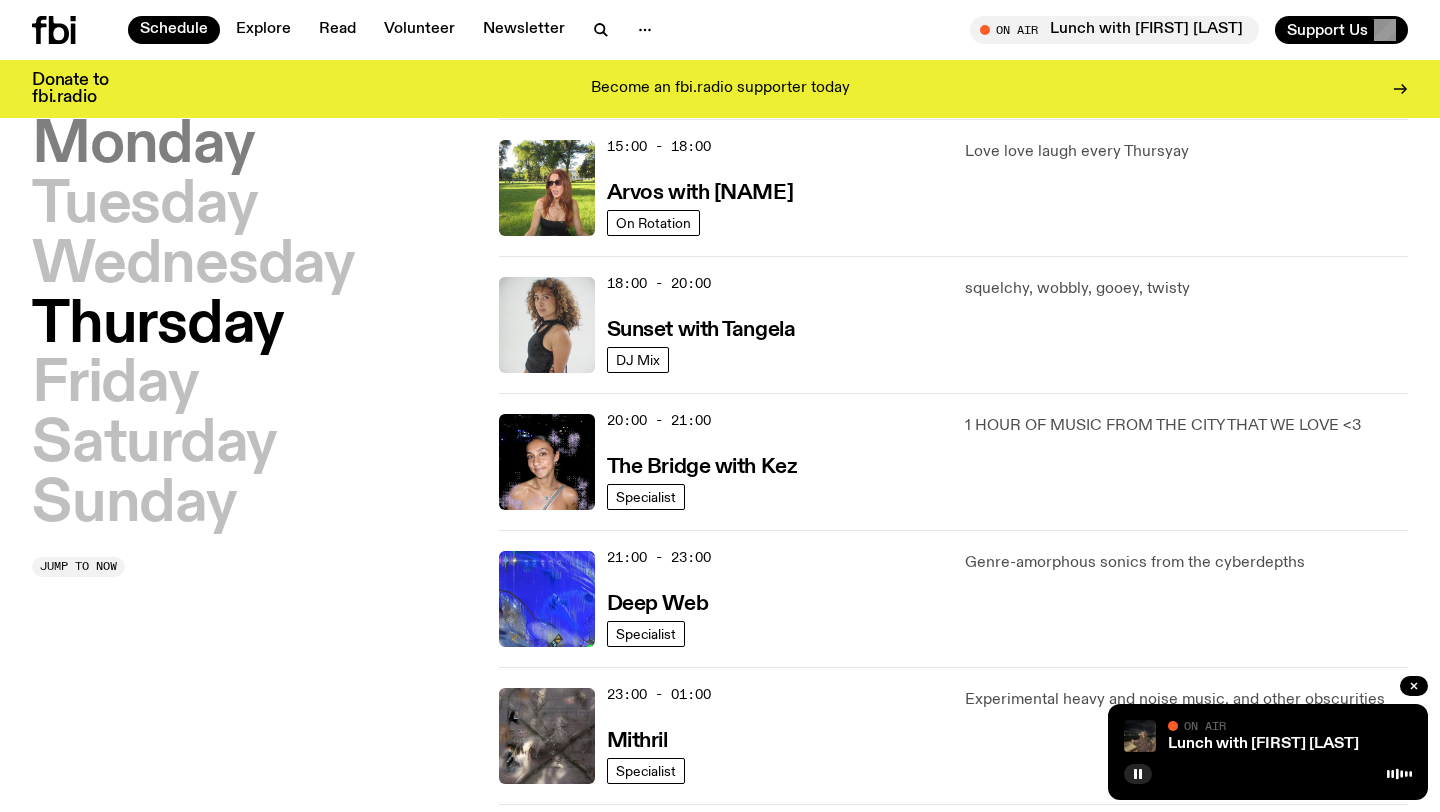click on "Monday" at bounding box center [143, 146] 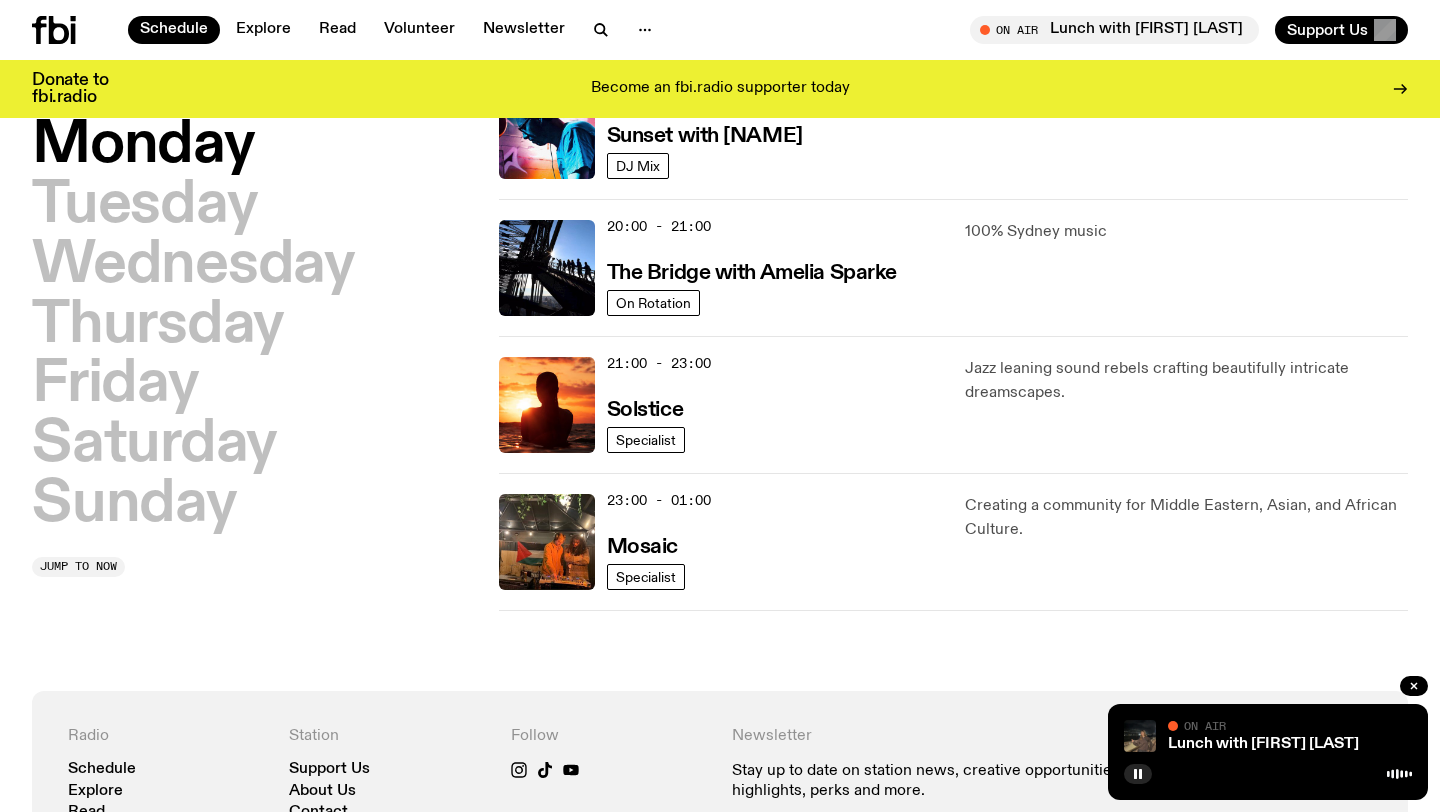 scroll, scrollTop: 799, scrollLeft: 0, axis: vertical 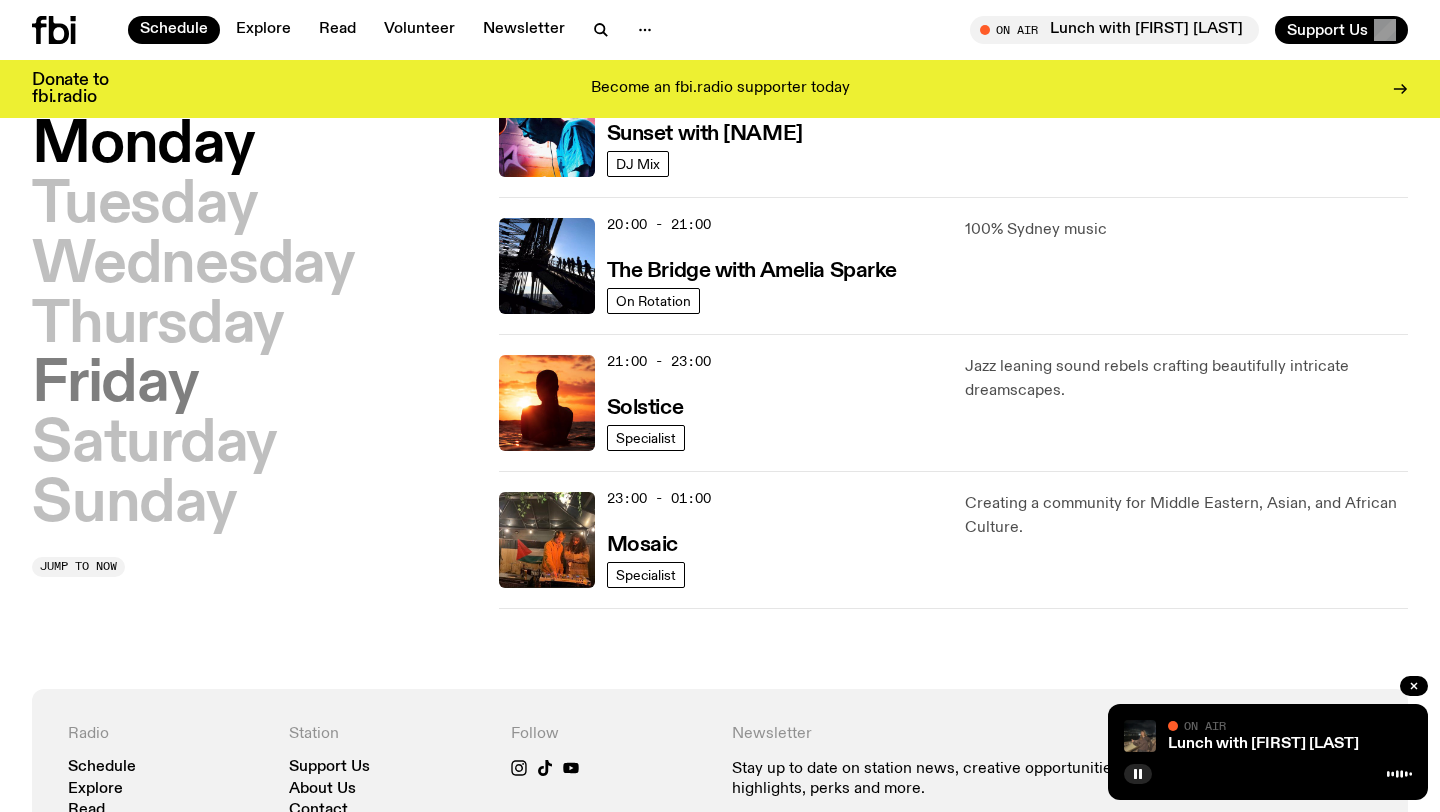 click on "Friday" at bounding box center [115, 385] 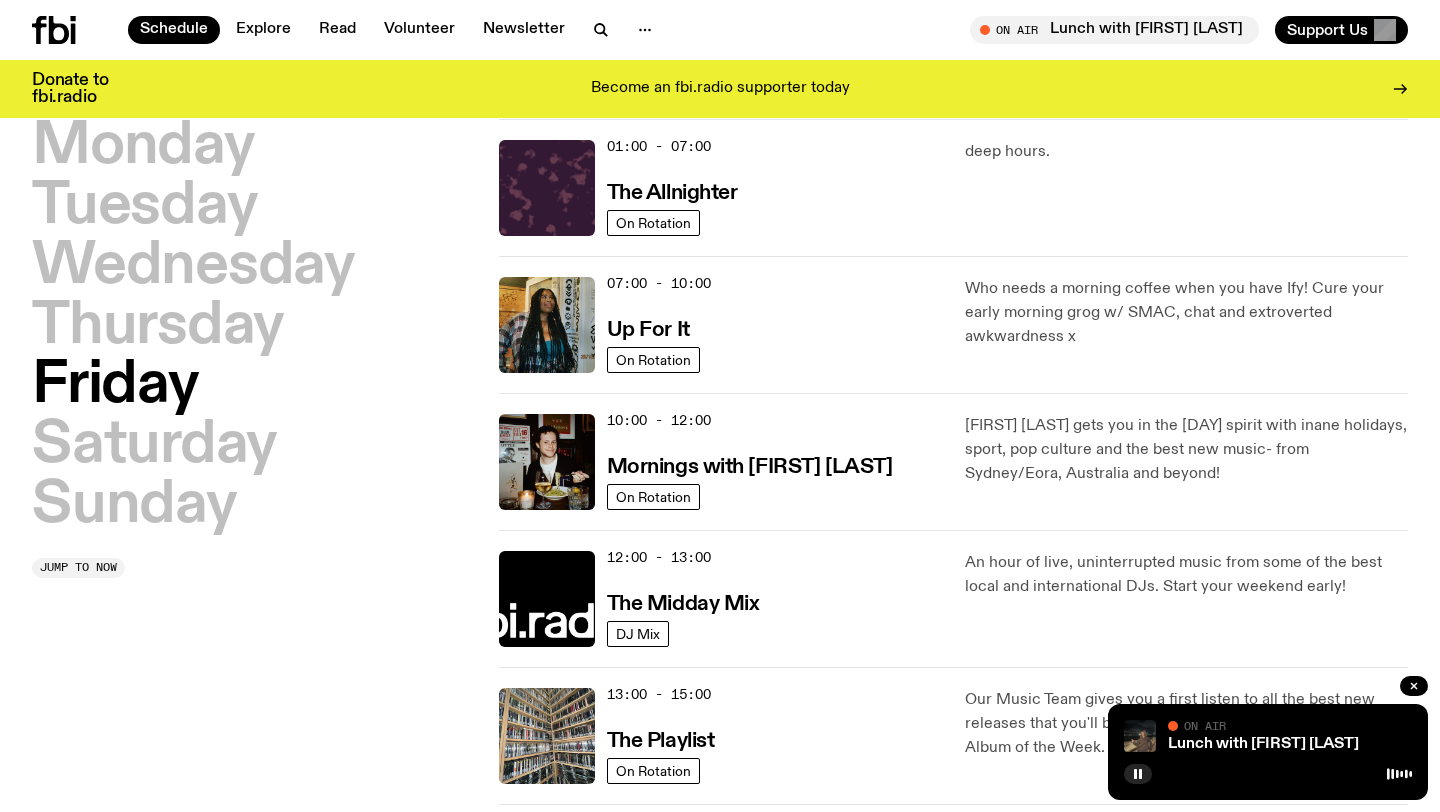 scroll, scrollTop: 0, scrollLeft: 0, axis: both 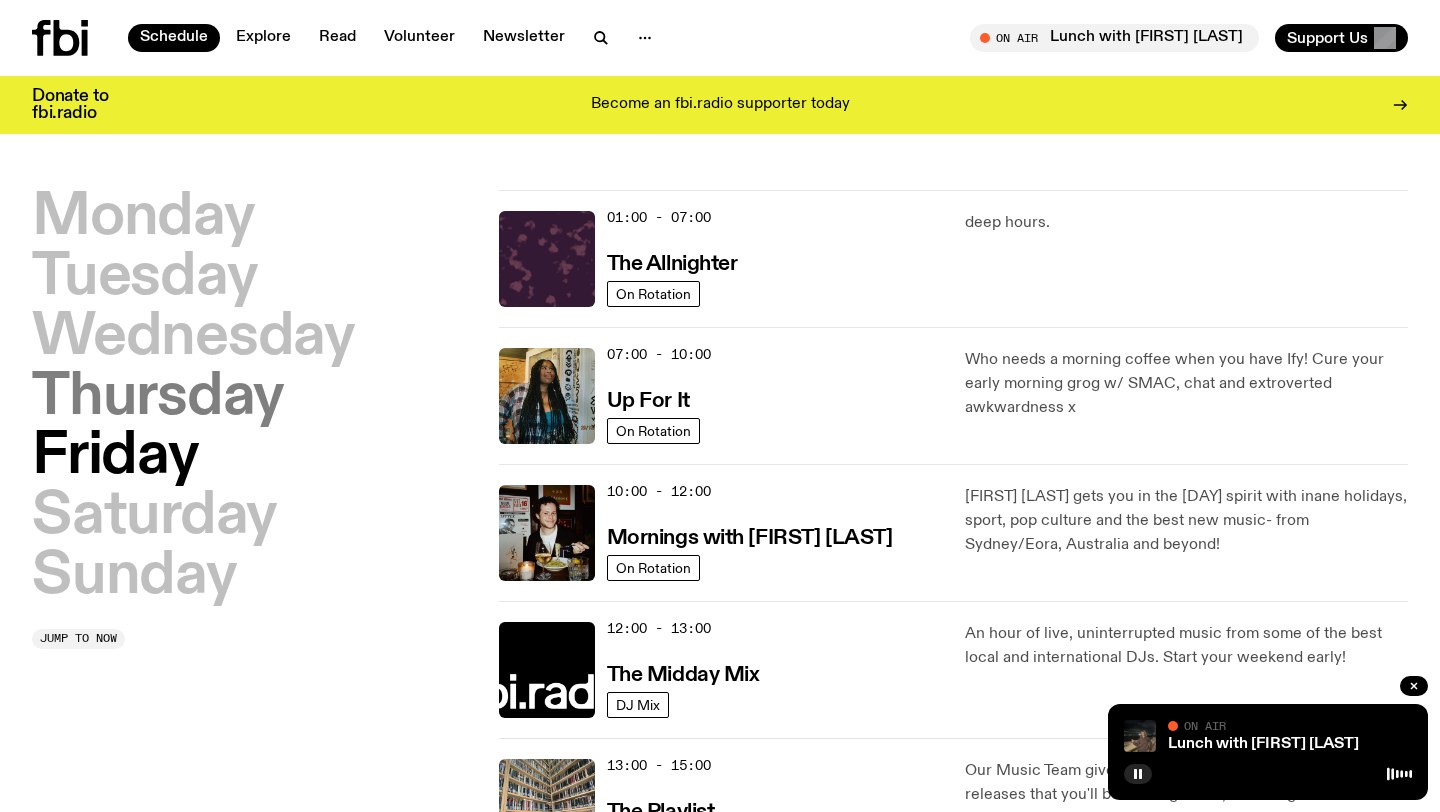 click on "Thursday" at bounding box center (158, 398) 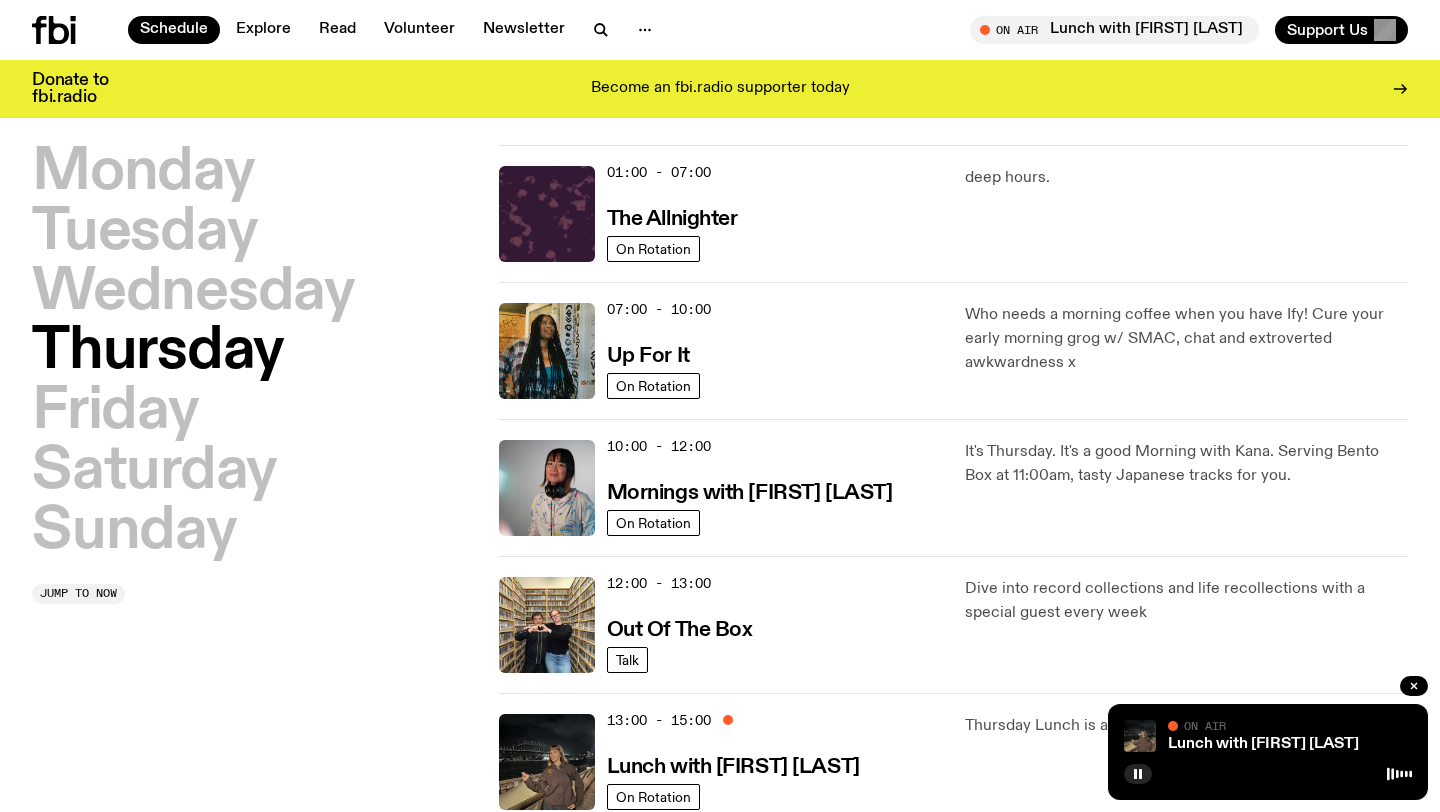 scroll, scrollTop: 56, scrollLeft: 0, axis: vertical 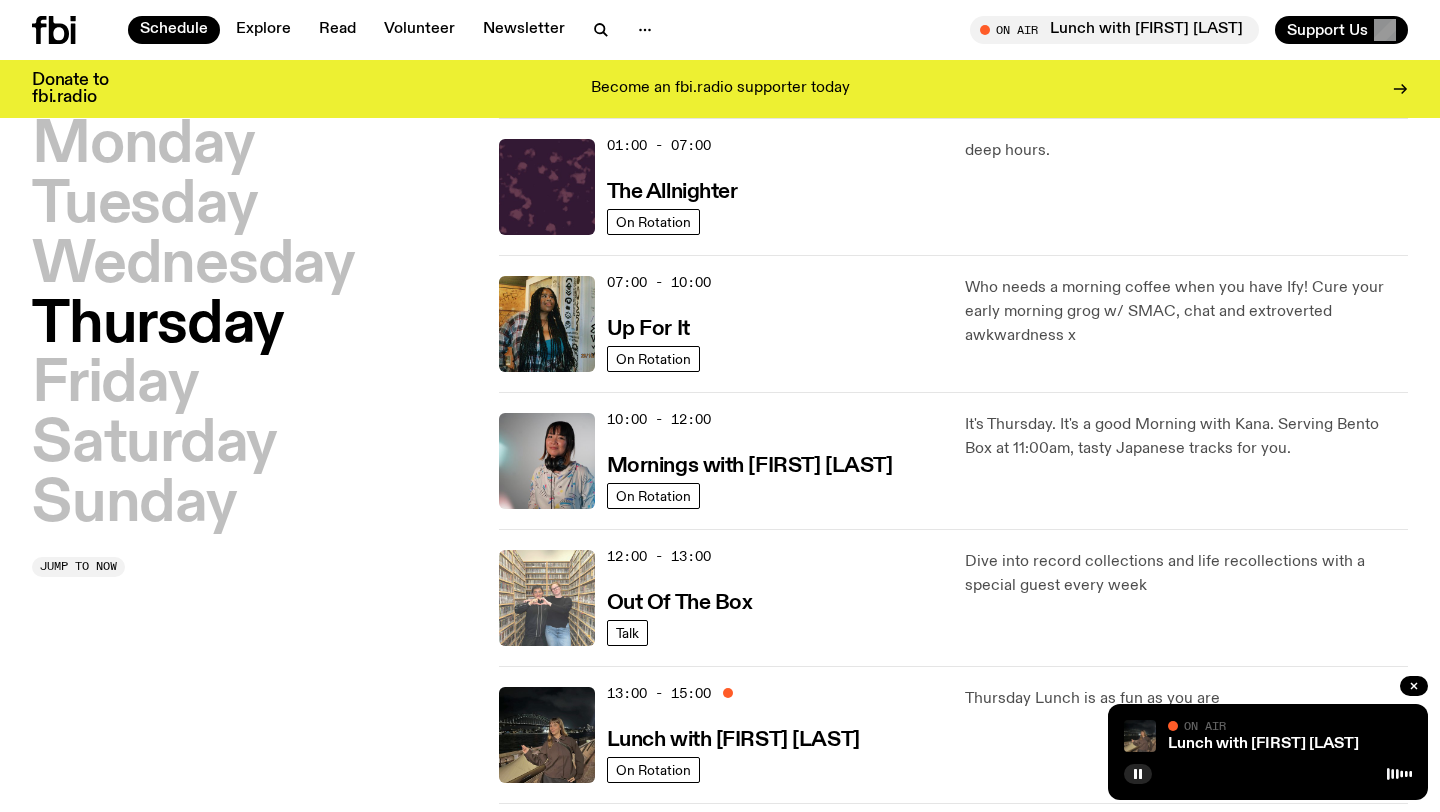 click 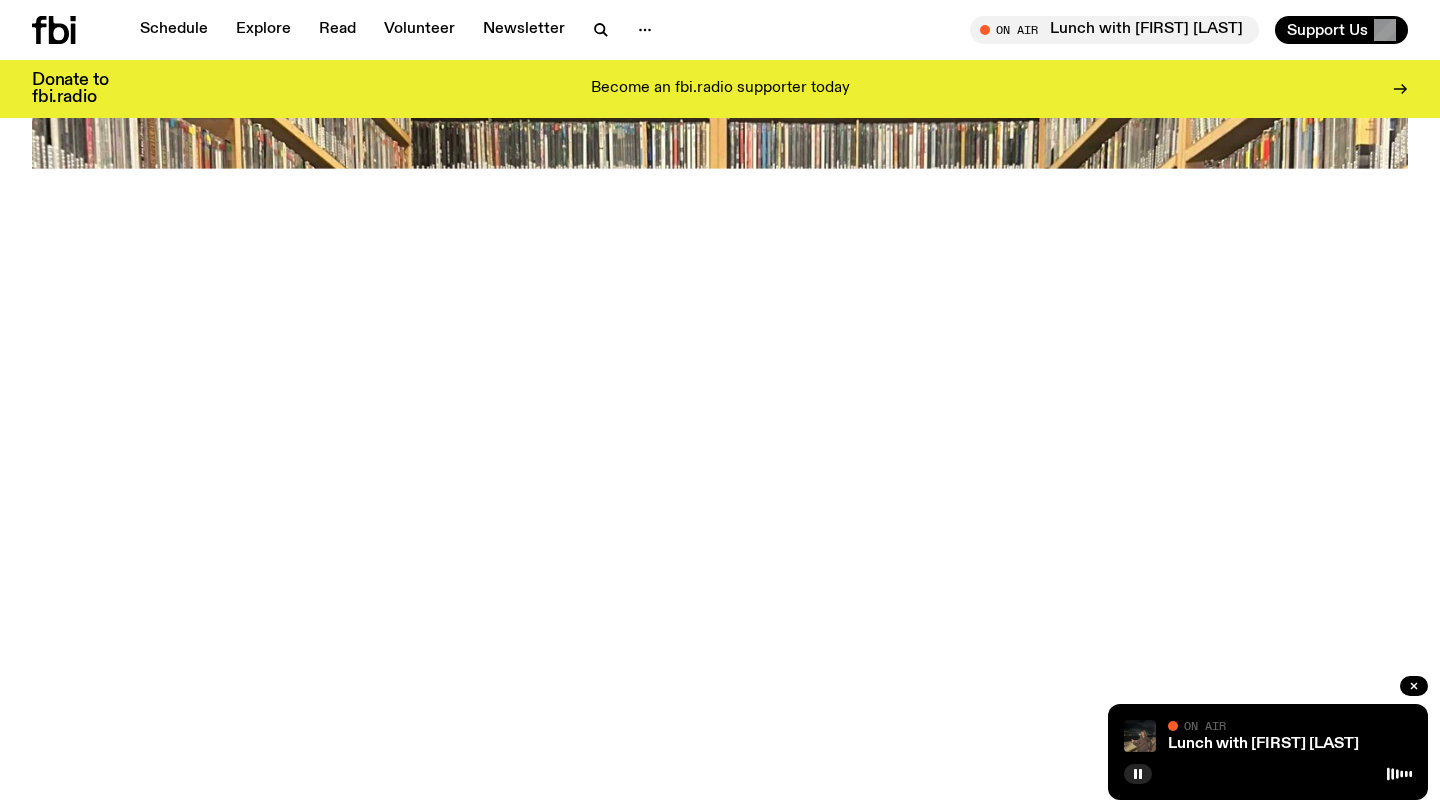 scroll, scrollTop: 0, scrollLeft: 0, axis: both 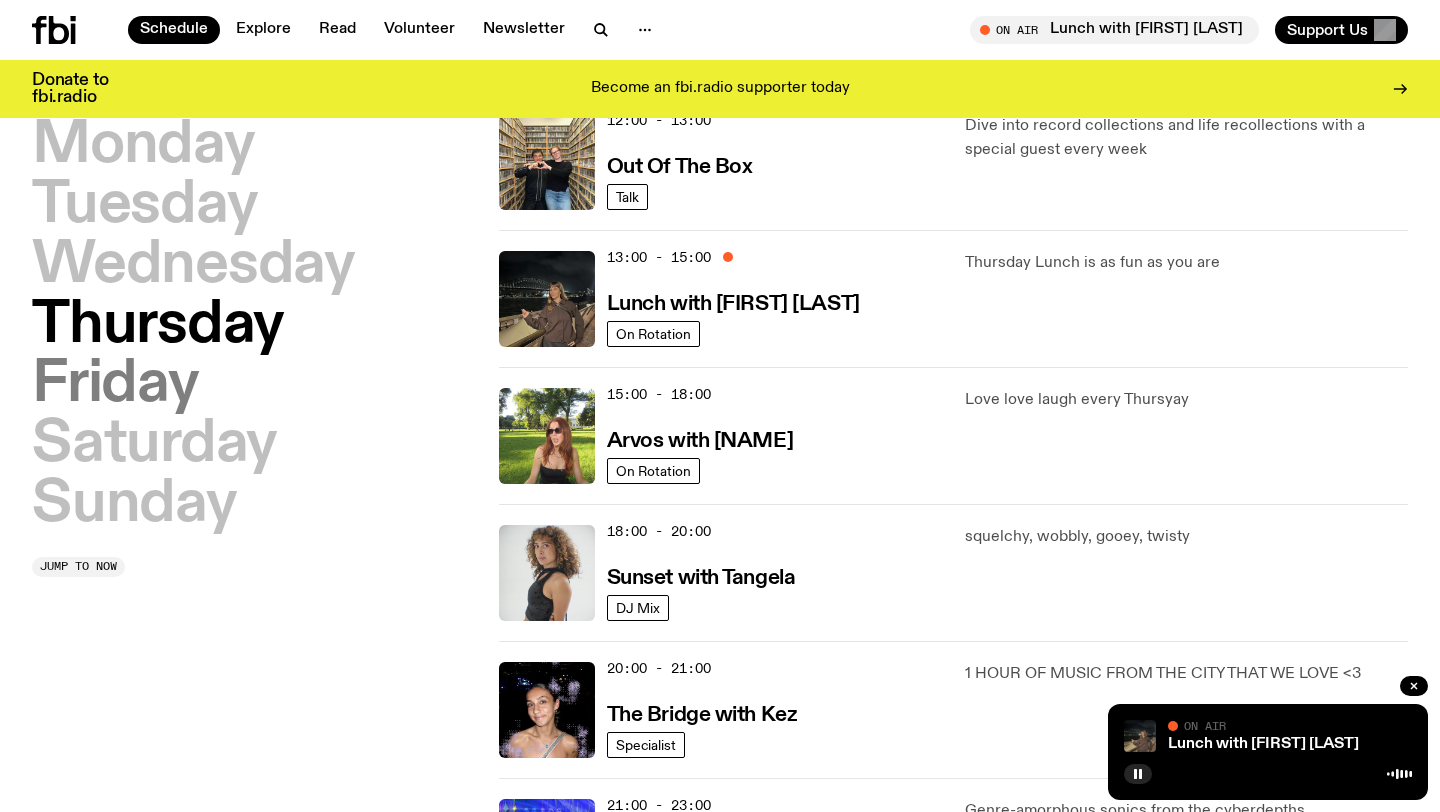 click on "Friday" at bounding box center (115, 385) 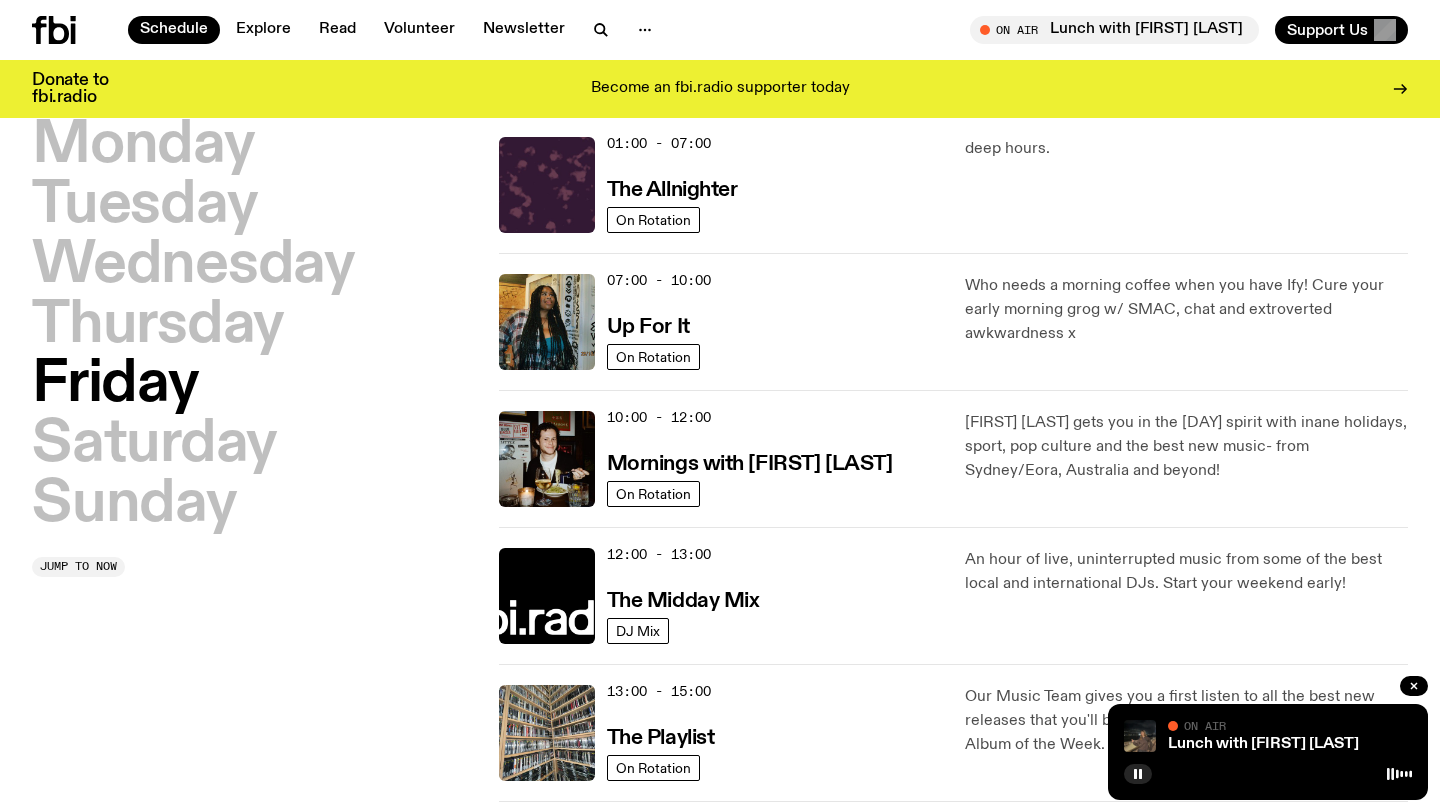 scroll, scrollTop: 56, scrollLeft: 0, axis: vertical 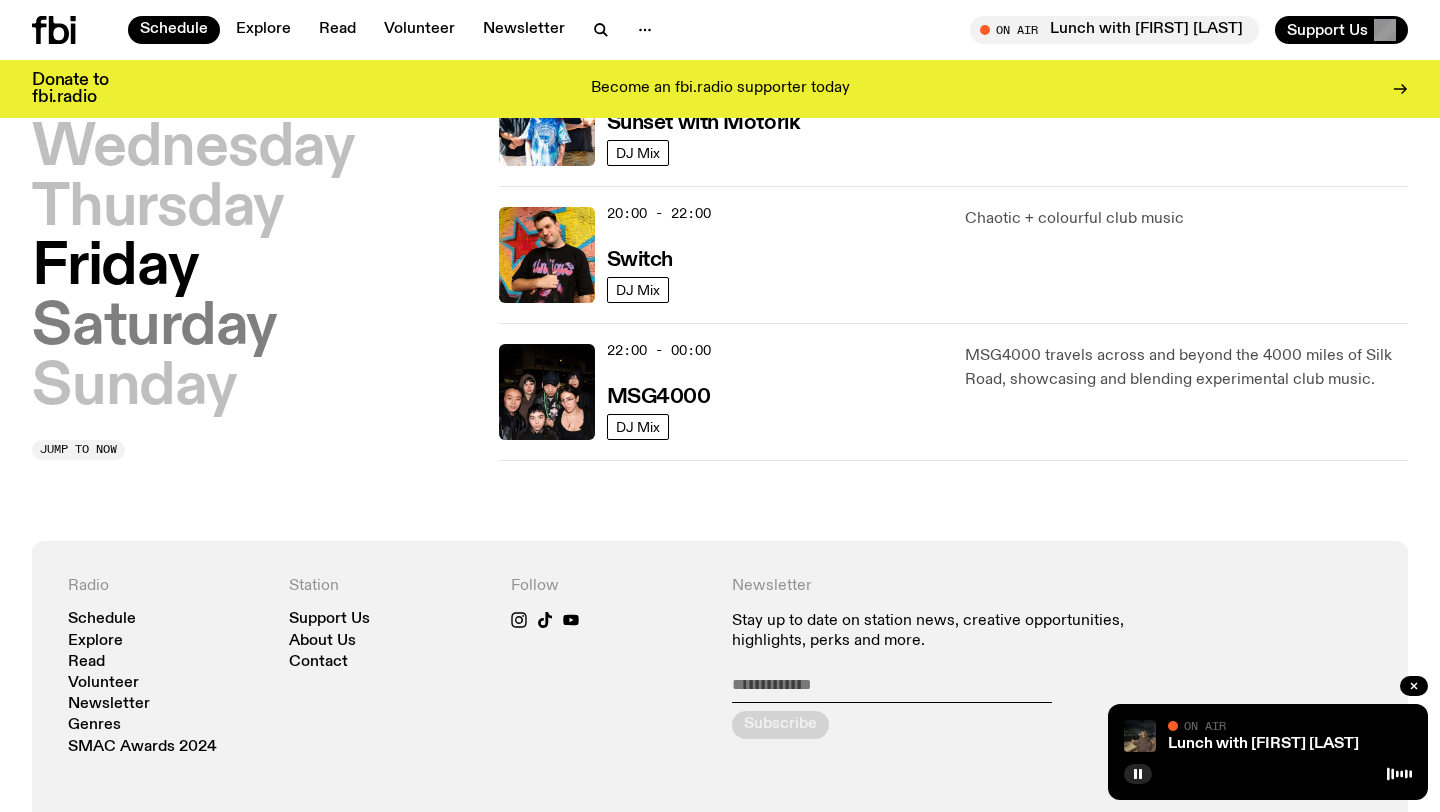 click on "Saturday" at bounding box center [154, 328] 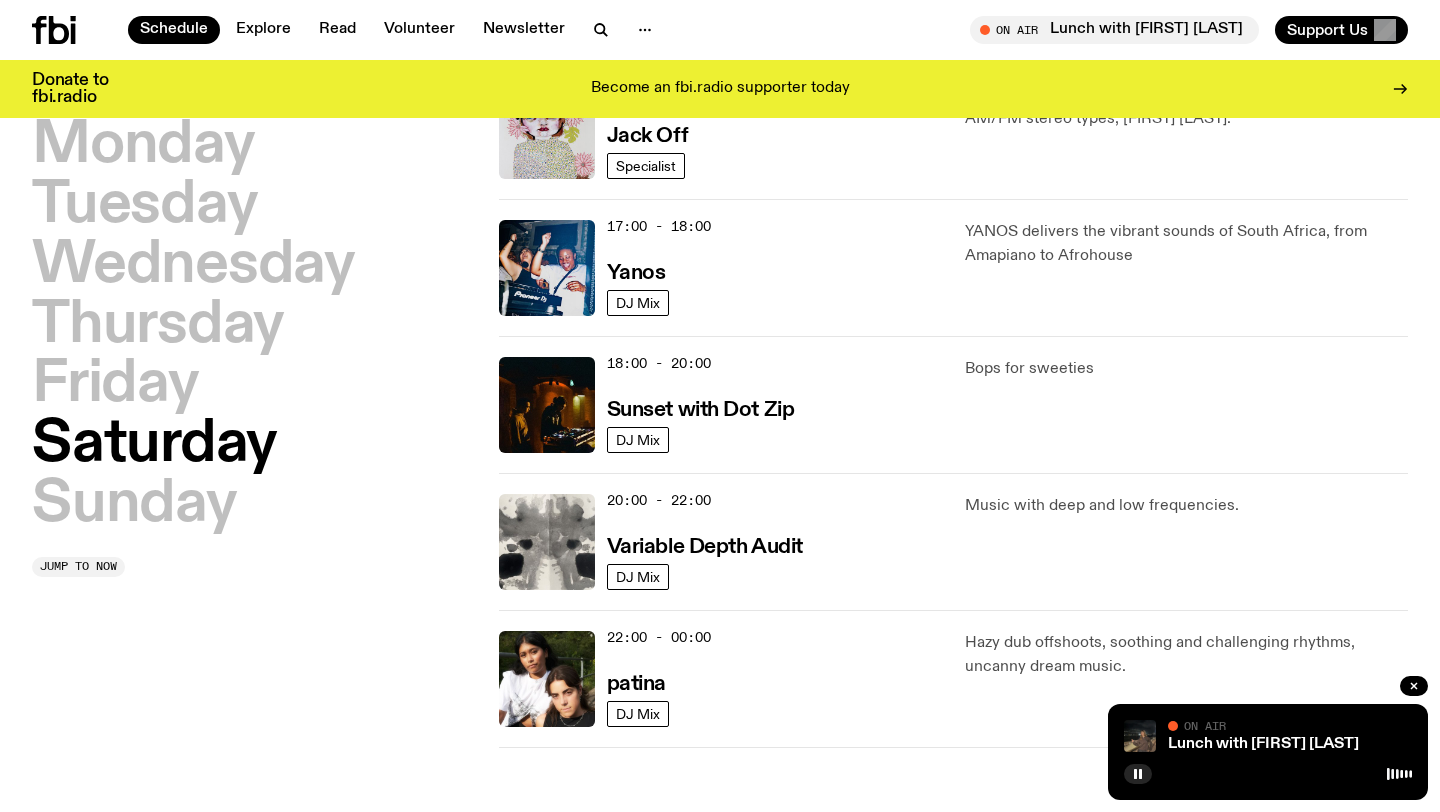 scroll, scrollTop: 1099, scrollLeft: 0, axis: vertical 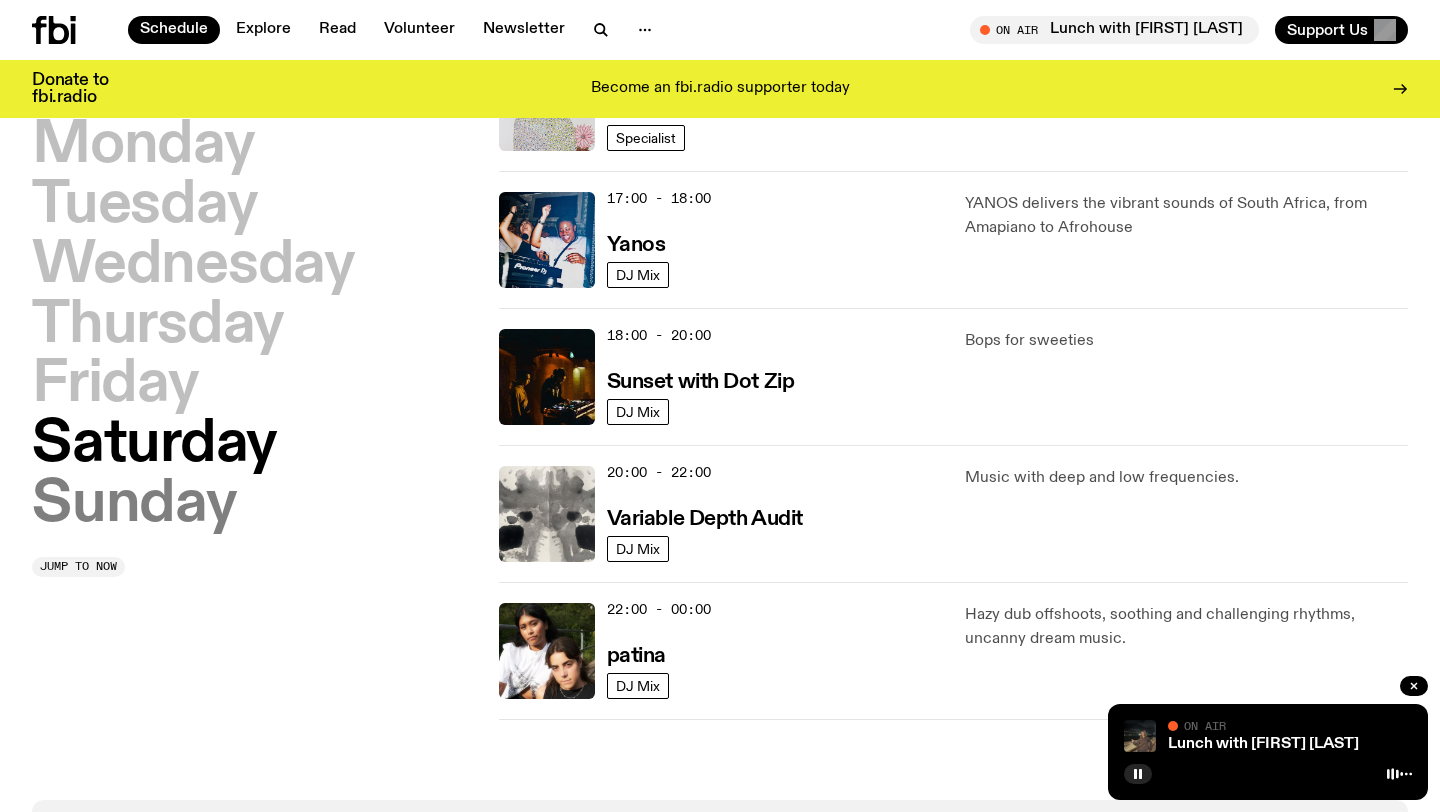 click on "Sunday" at bounding box center (134, 505) 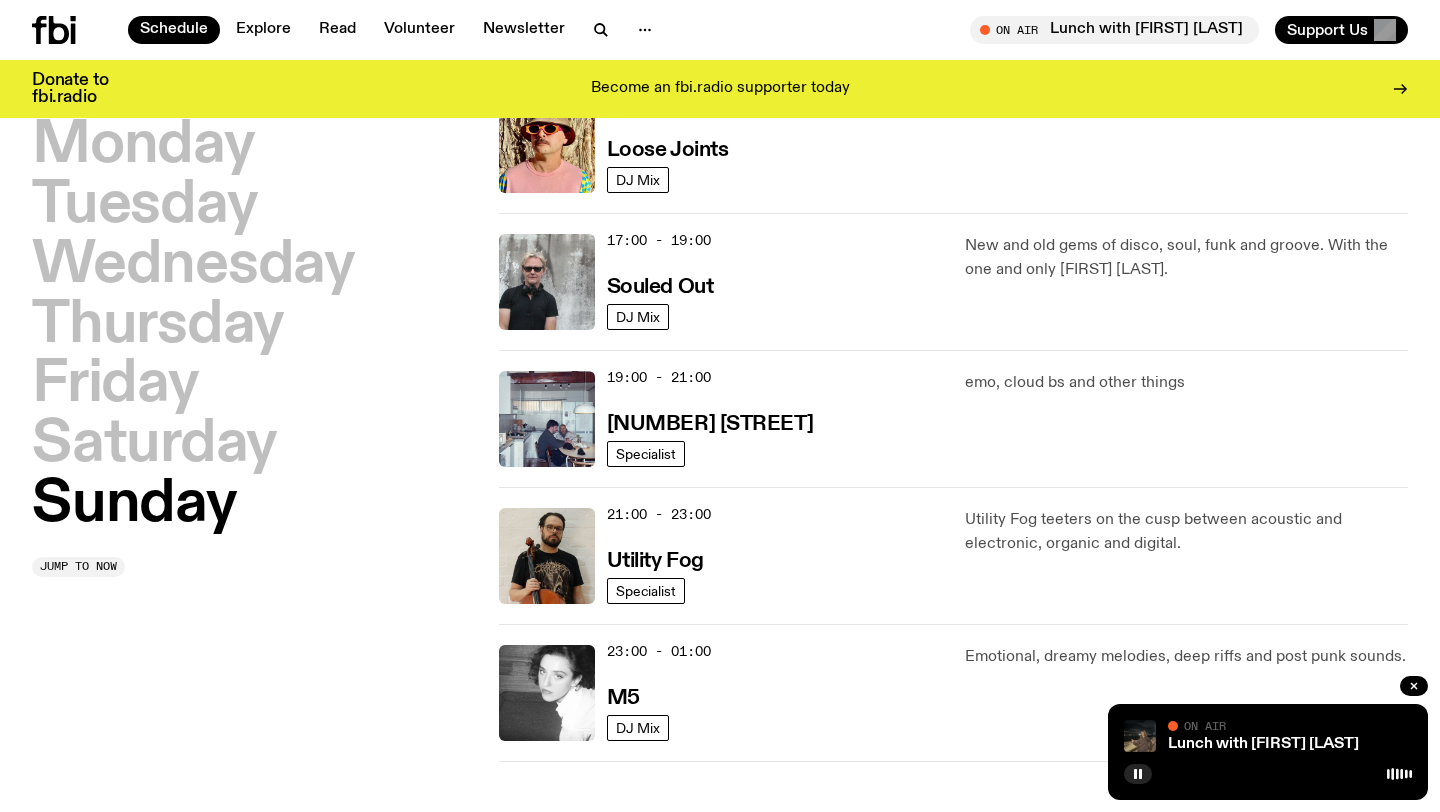 scroll, scrollTop: 1195, scrollLeft: 0, axis: vertical 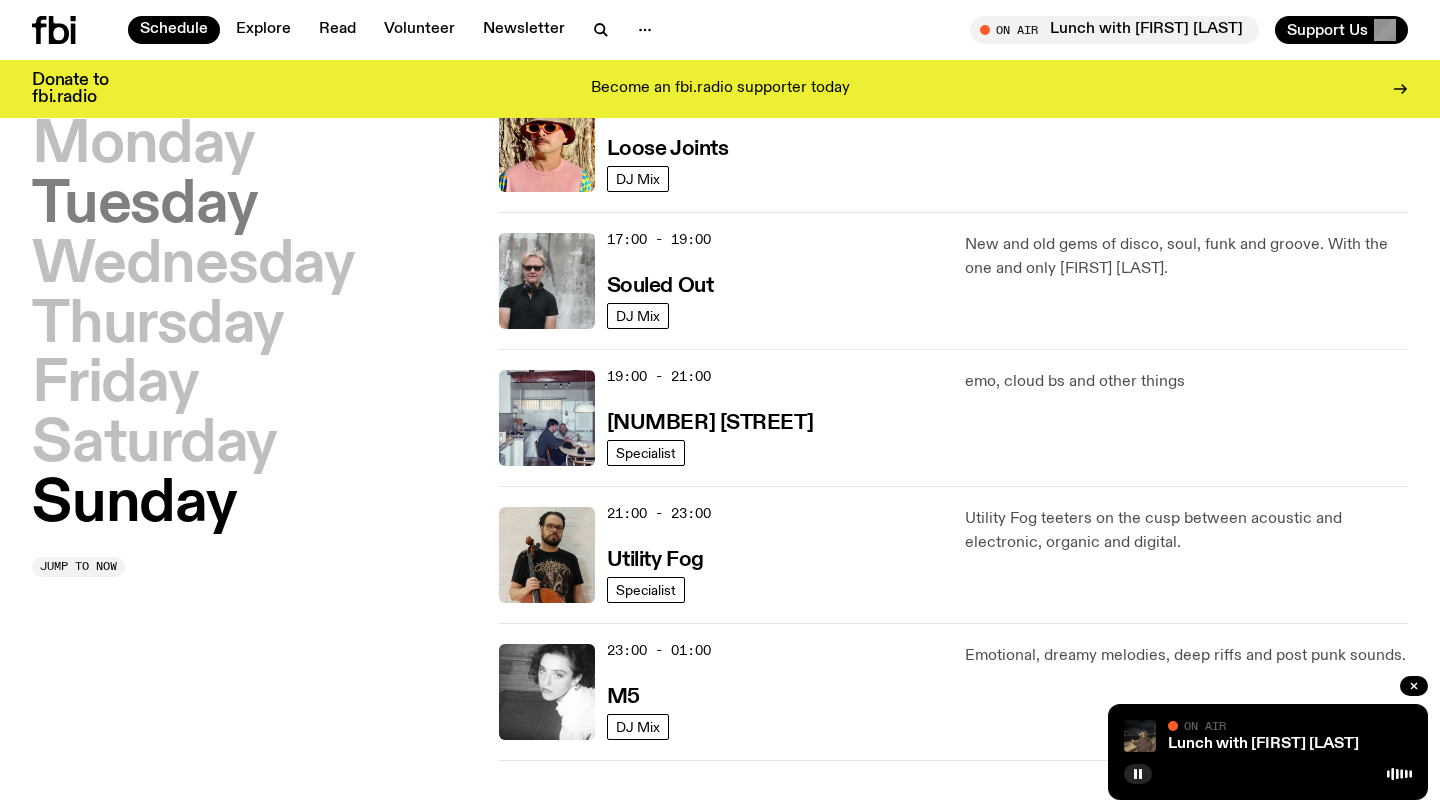click on "Tuesday" at bounding box center (144, 206) 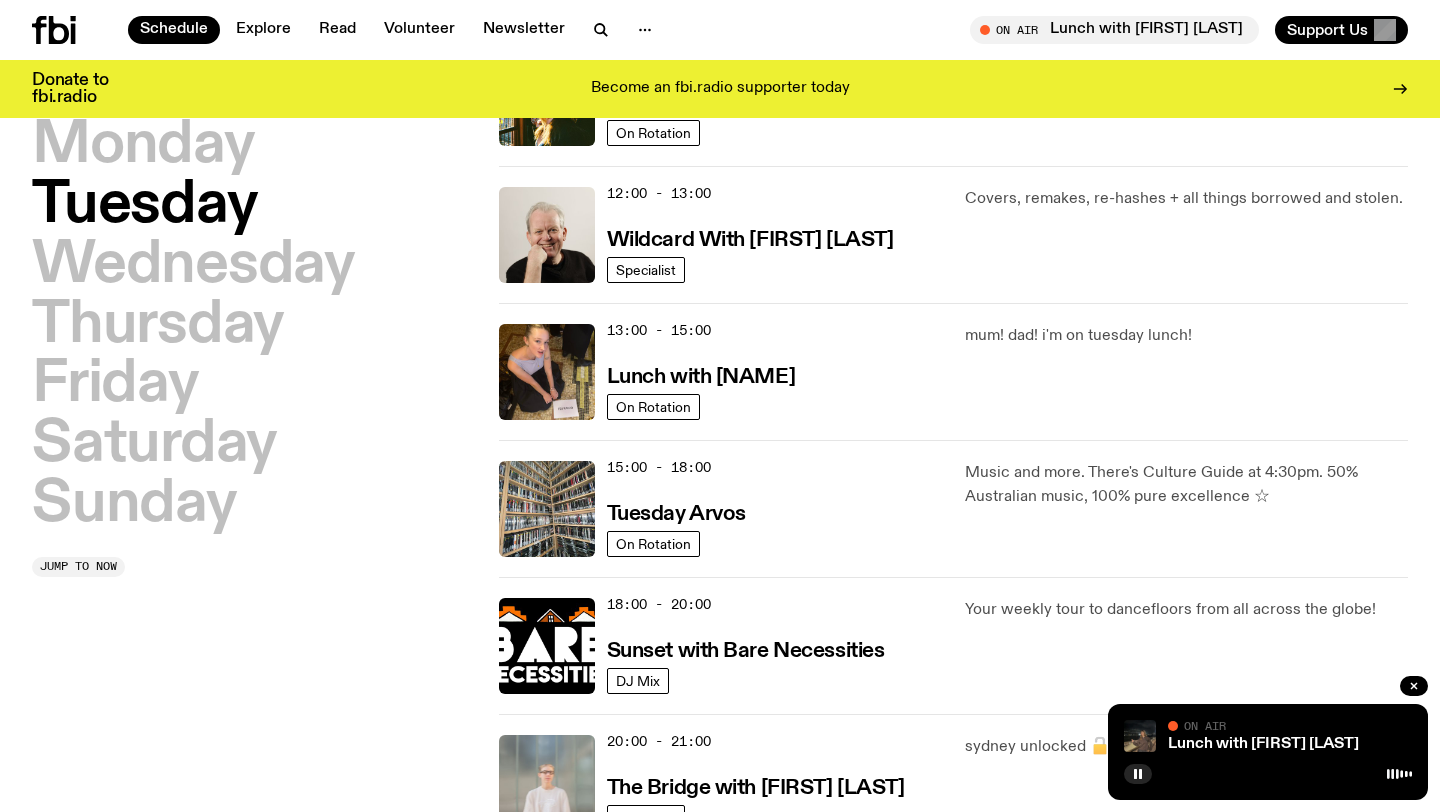 scroll, scrollTop: 430, scrollLeft: 0, axis: vertical 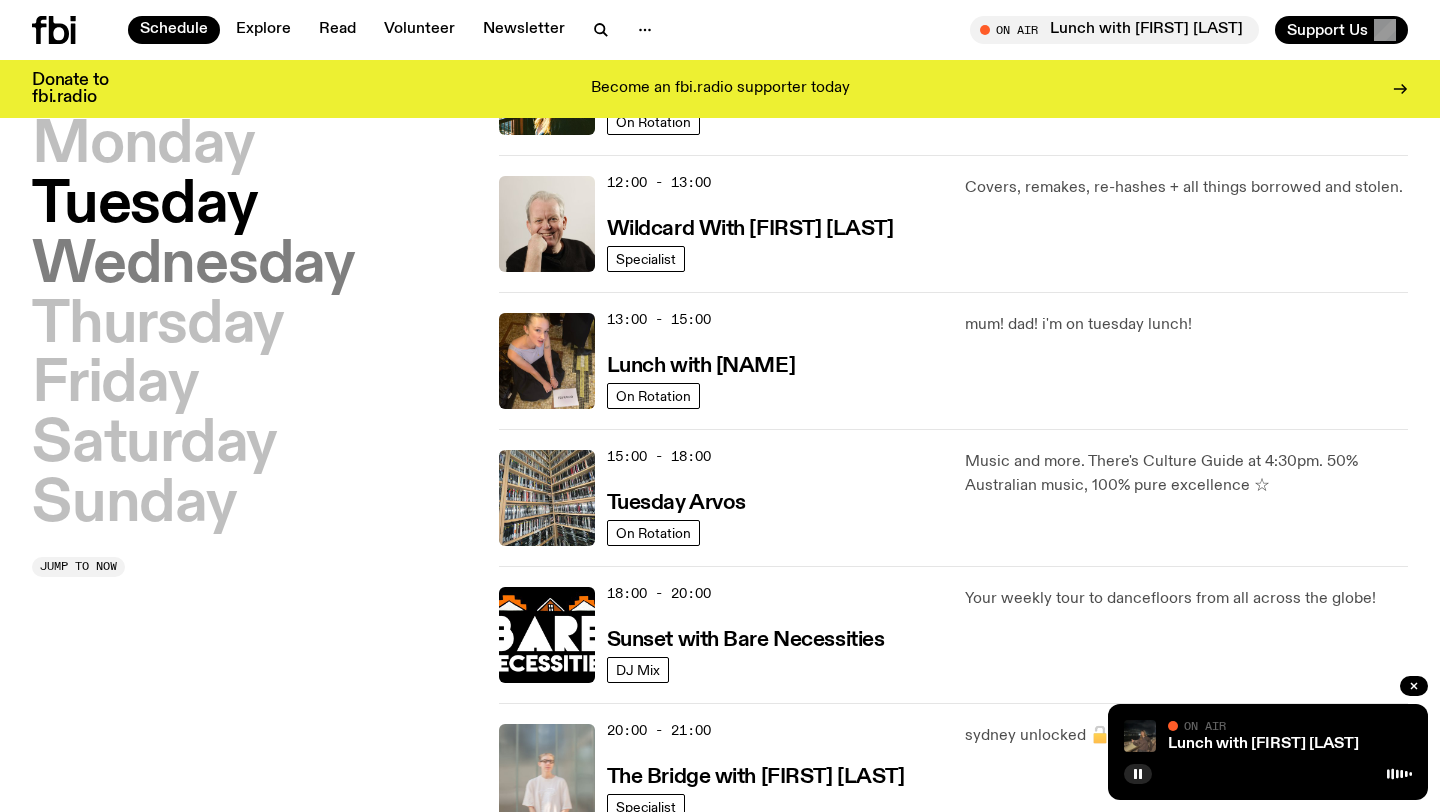 click on "Wednesday" at bounding box center (193, 266) 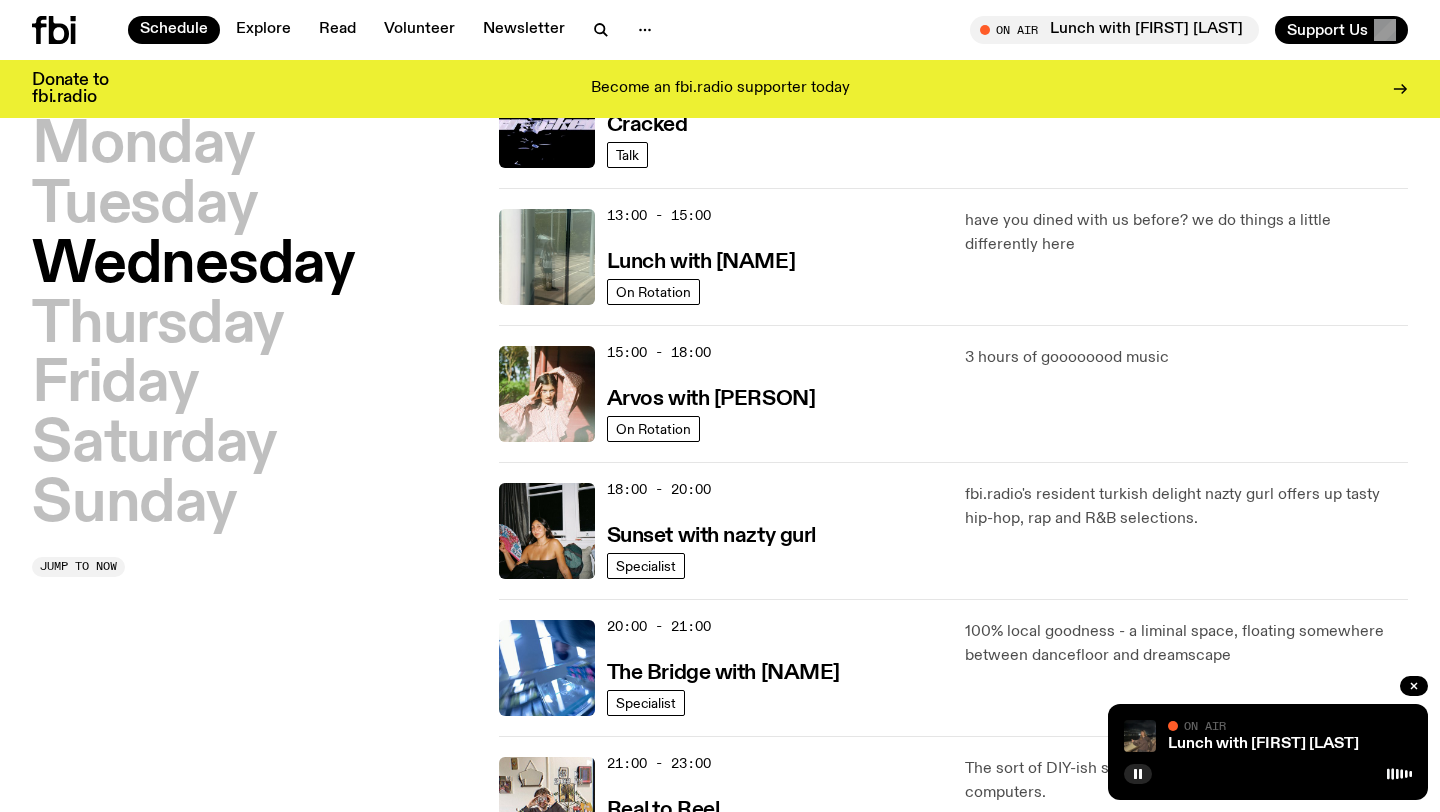 scroll, scrollTop: 536, scrollLeft: 0, axis: vertical 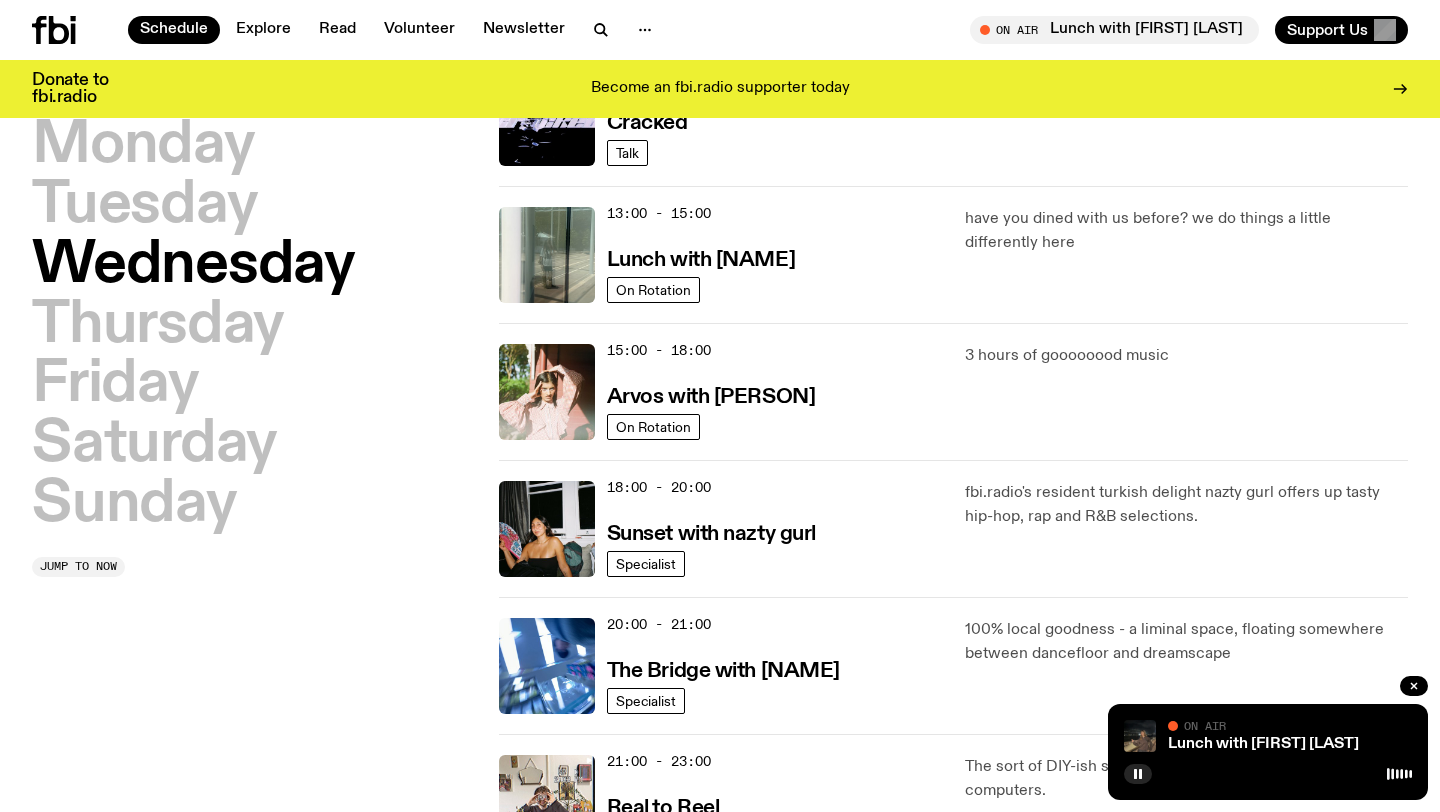 click on "On Air" at bounding box center (1205, 725) 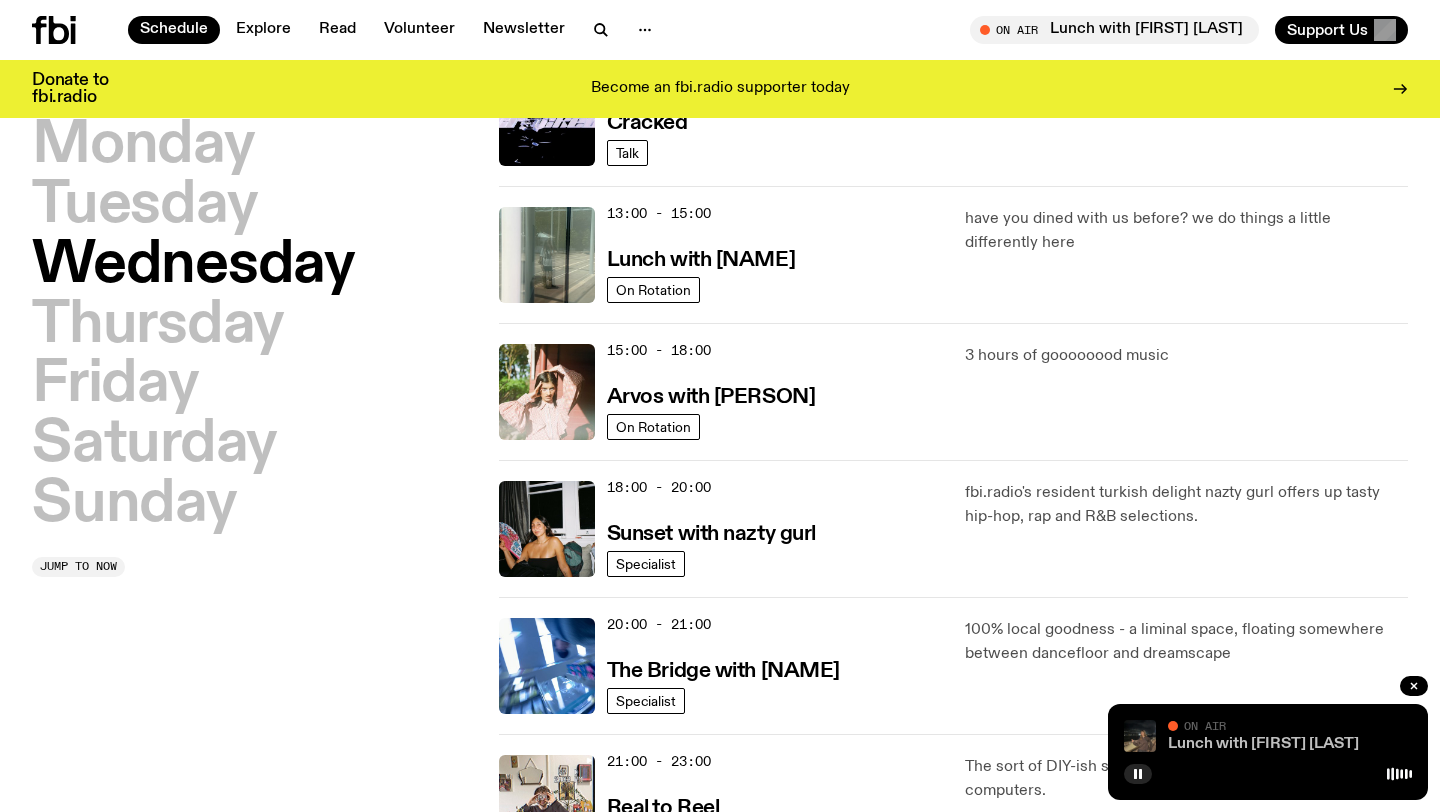 click on "Lunch with [FIRST] [LAST]" 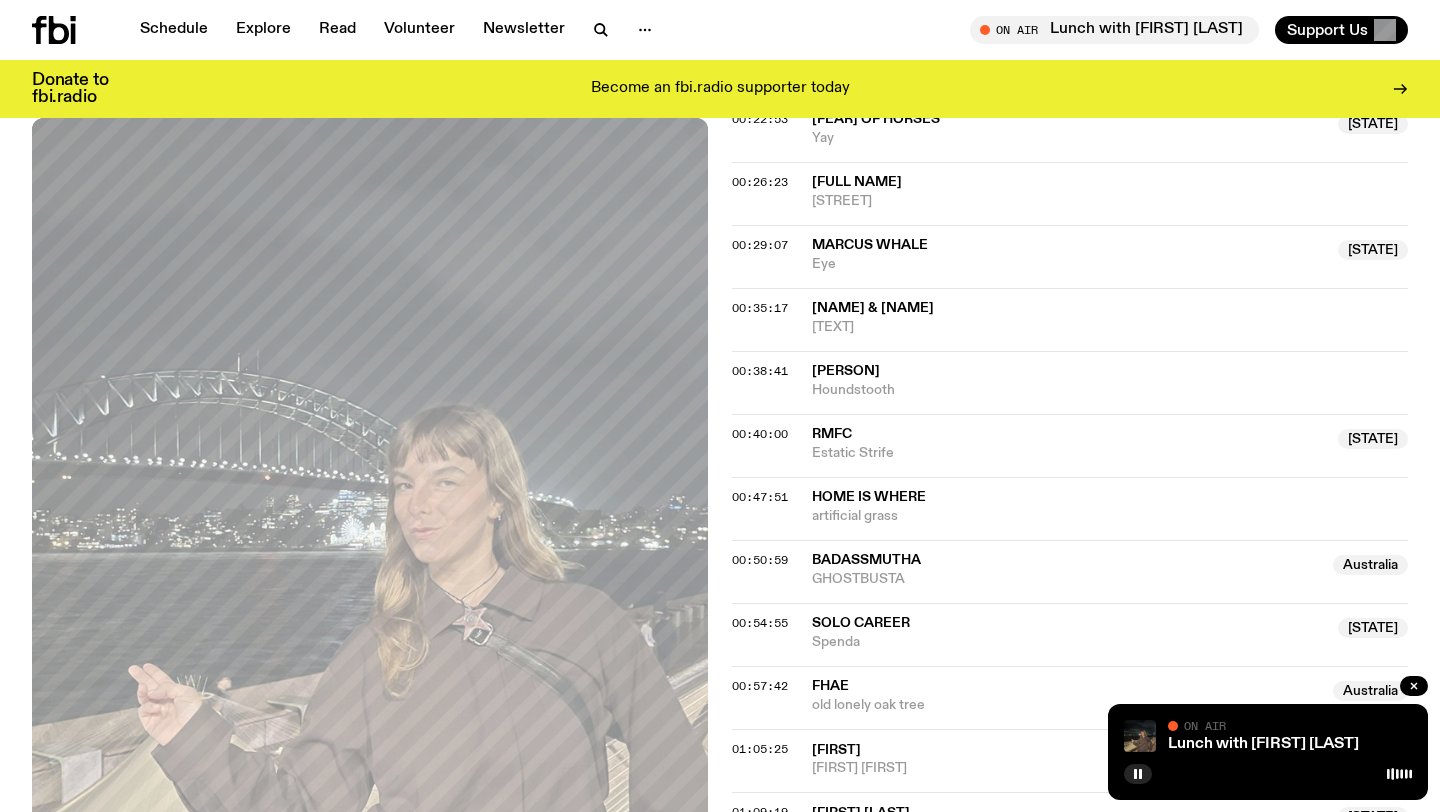 scroll, scrollTop: 1753, scrollLeft: 0, axis: vertical 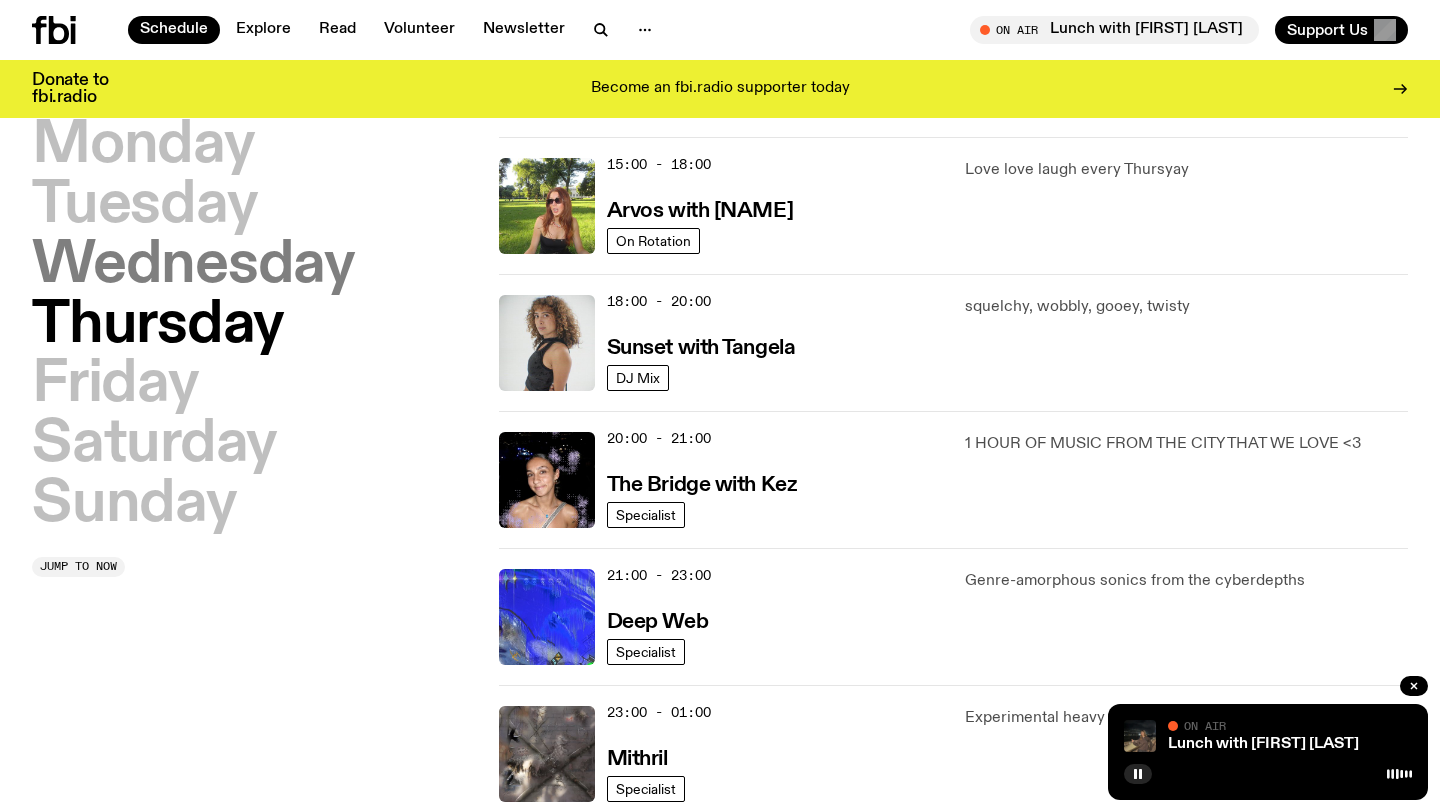click on "Wednesday" at bounding box center [193, 266] 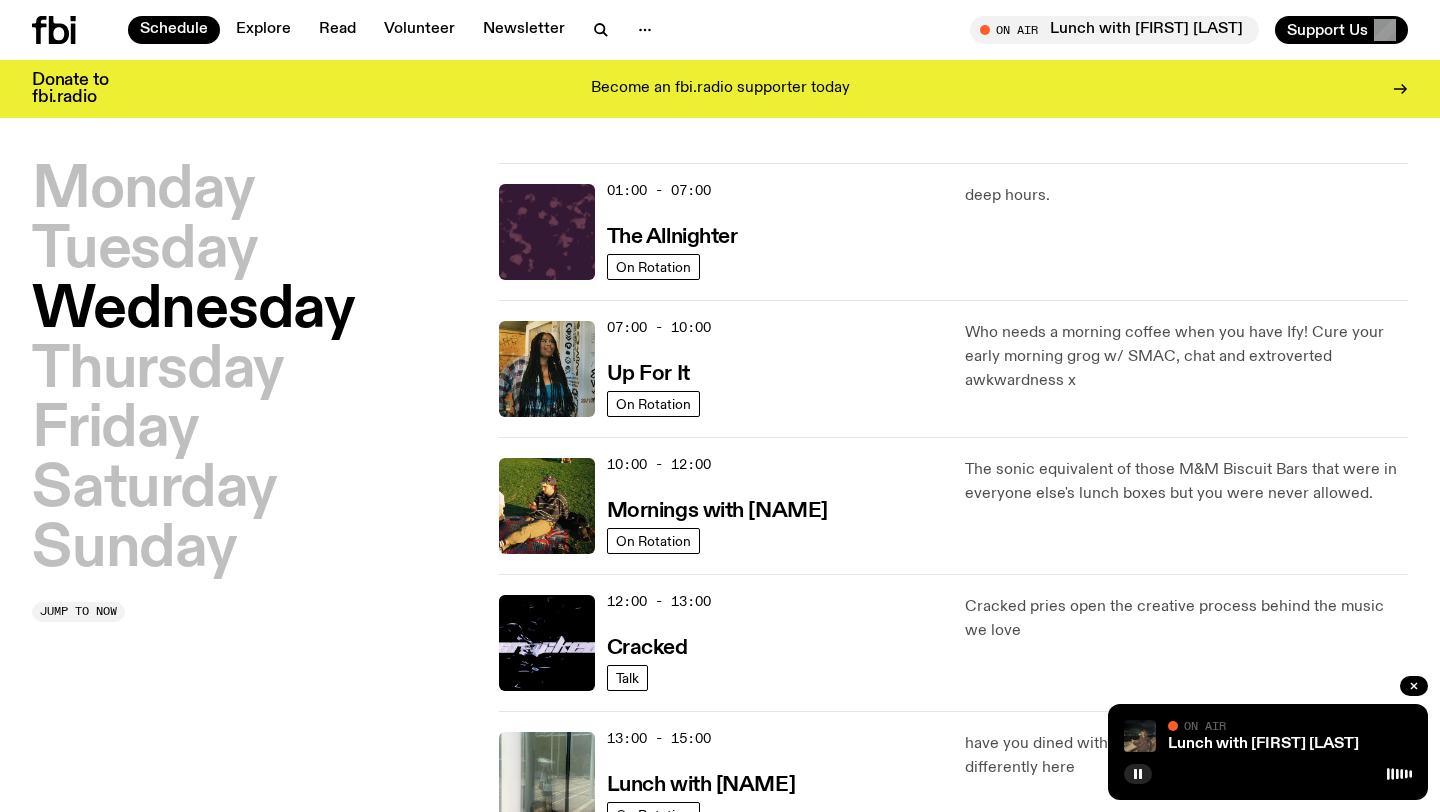 scroll, scrollTop: 0, scrollLeft: 0, axis: both 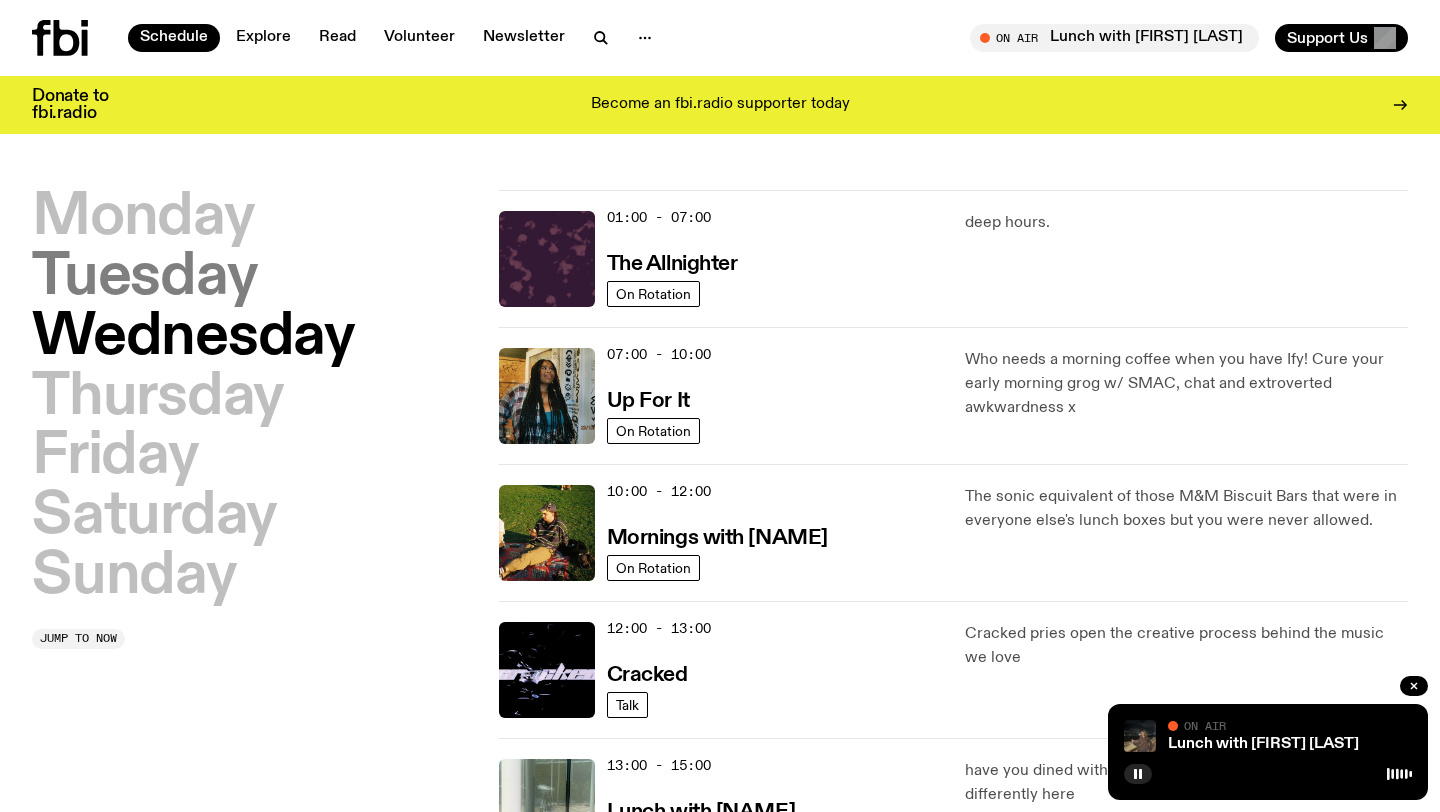 click on "Tuesday" at bounding box center [144, 278] 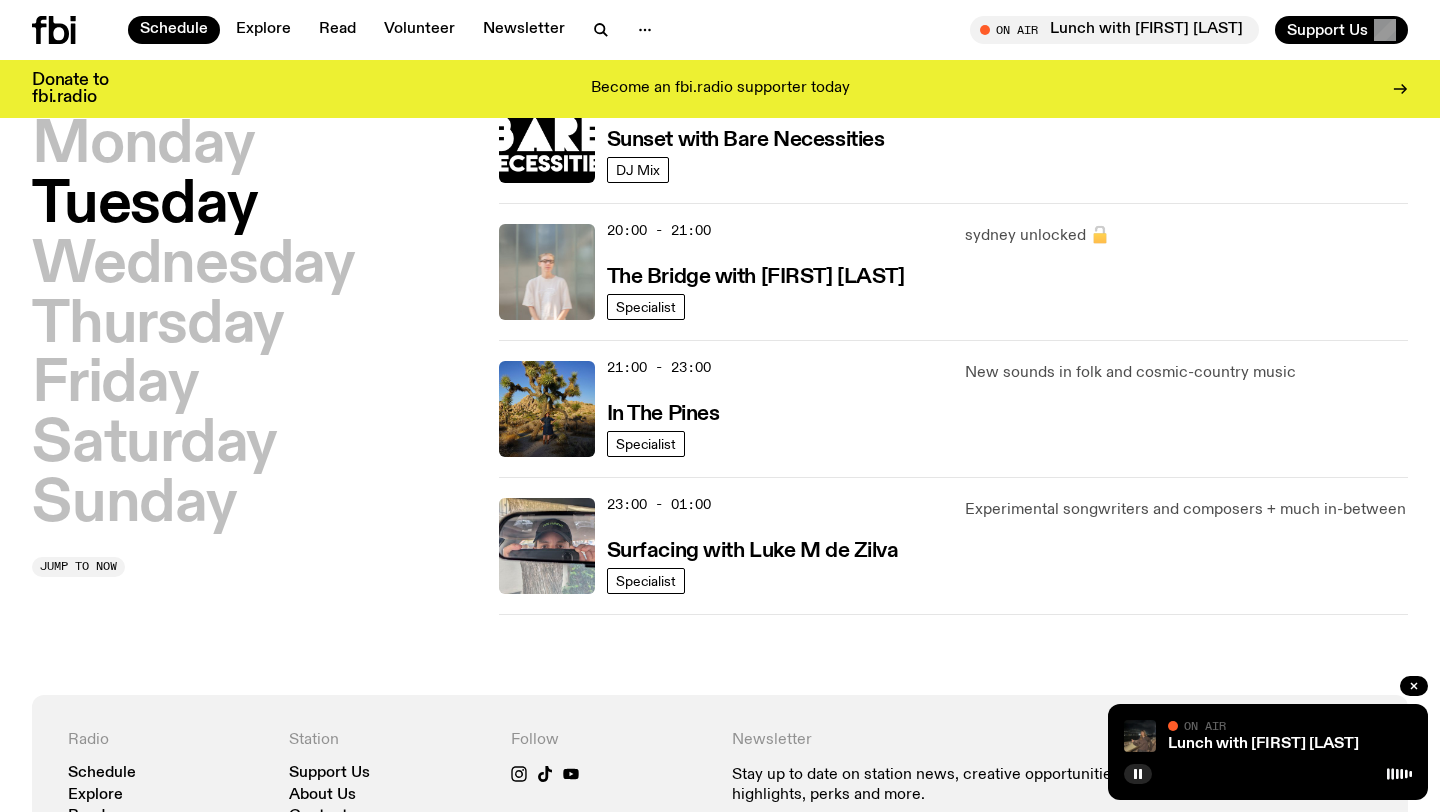 scroll, scrollTop: 934, scrollLeft: 0, axis: vertical 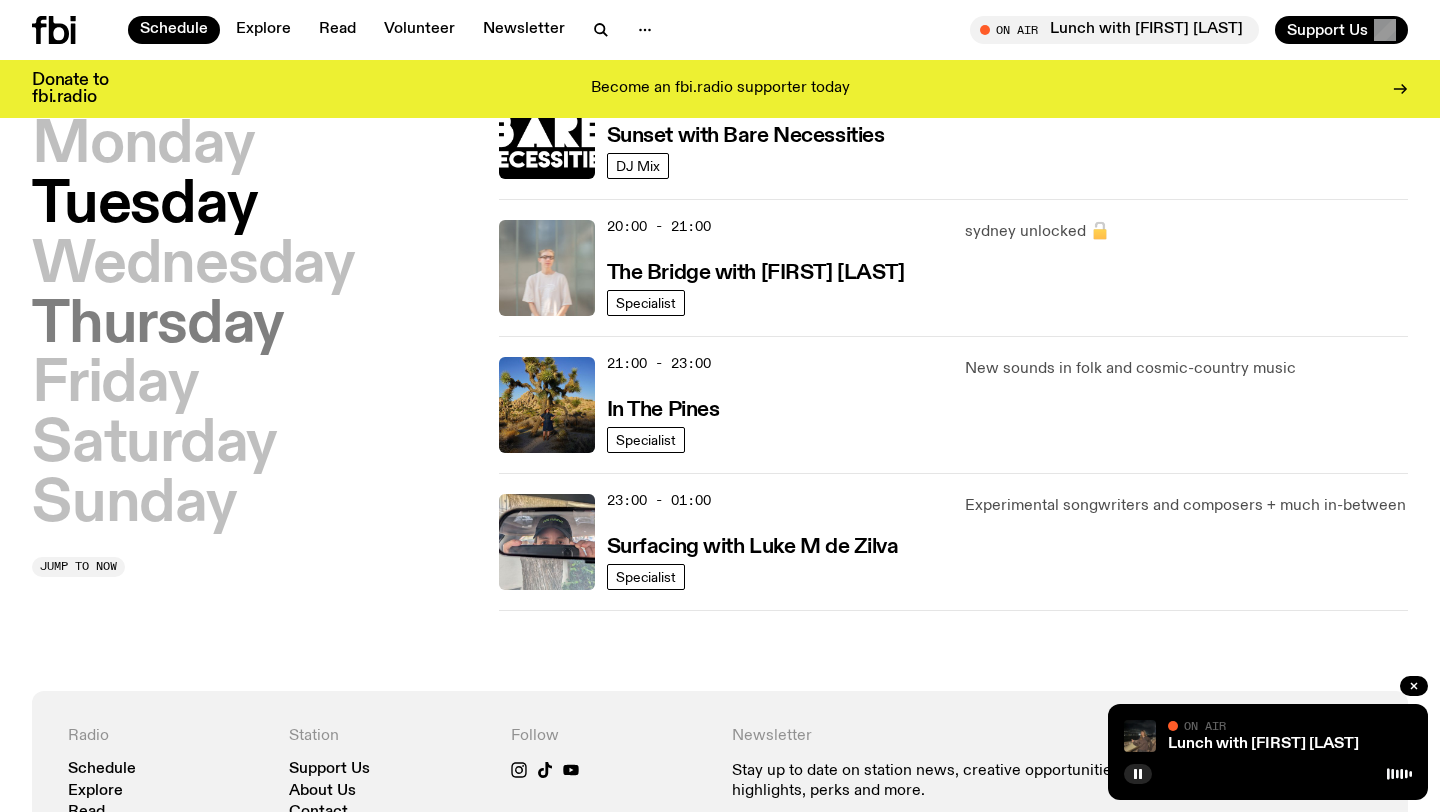 click on "Thursday" at bounding box center [158, 326] 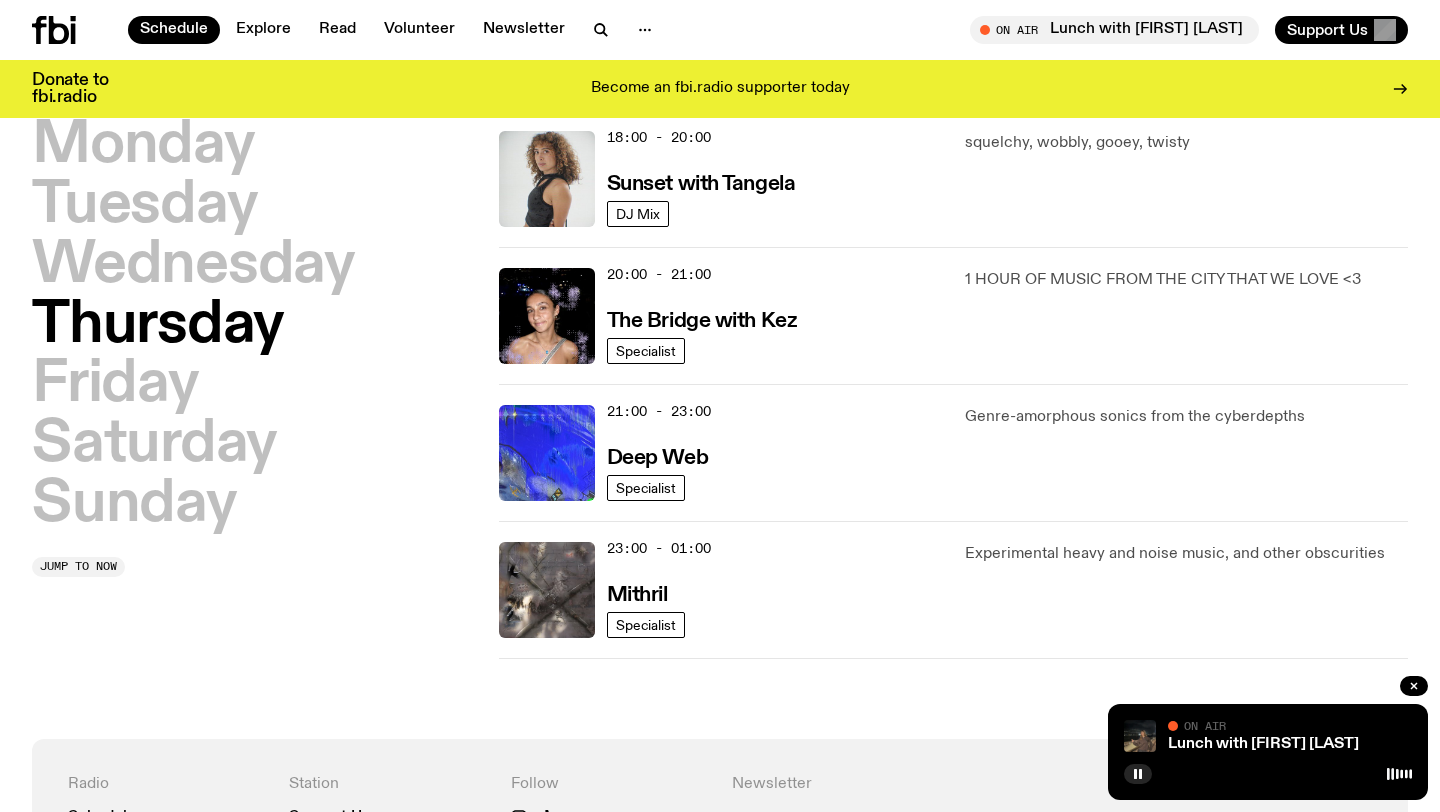 scroll, scrollTop: 848, scrollLeft: 0, axis: vertical 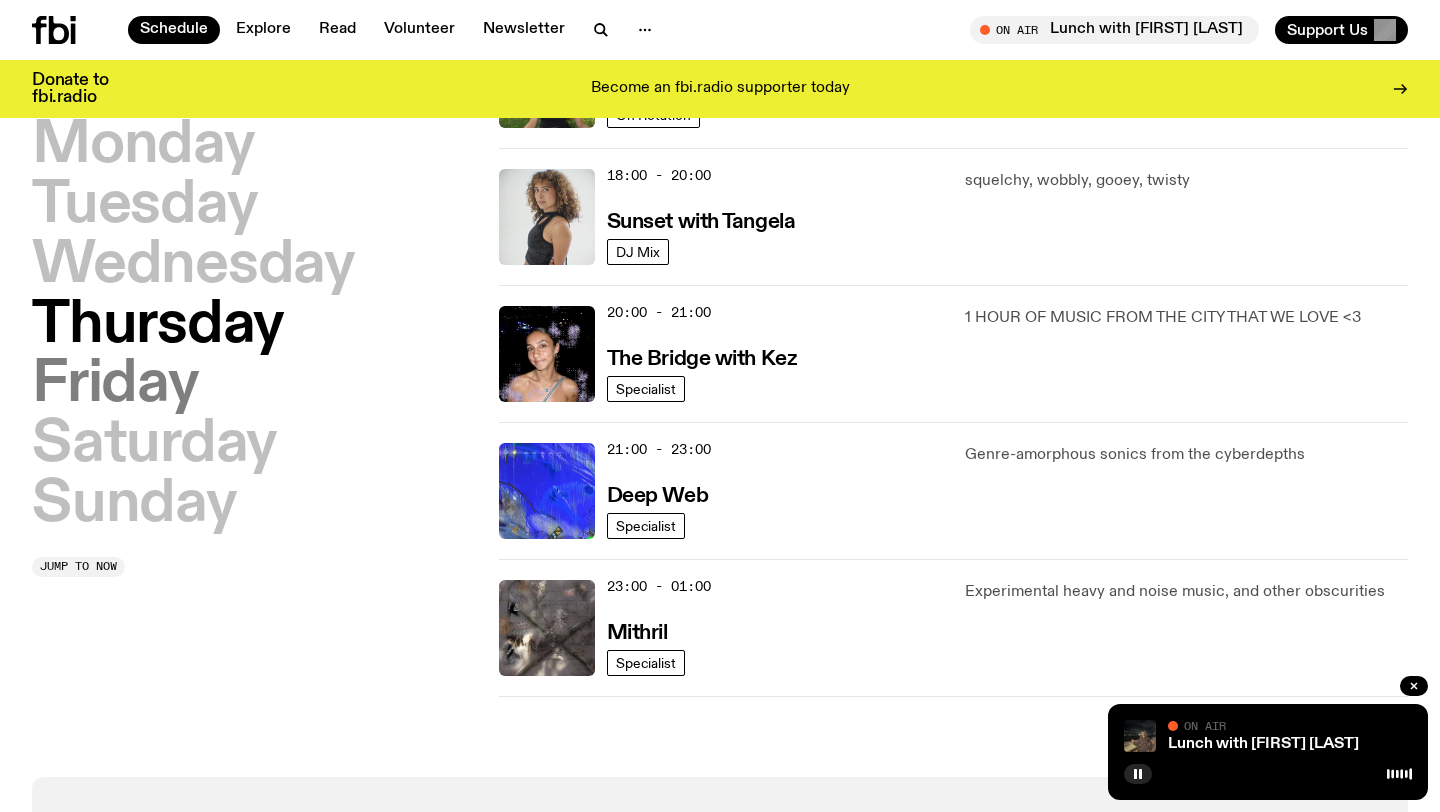 click on "Friday" at bounding box center [115, 385] 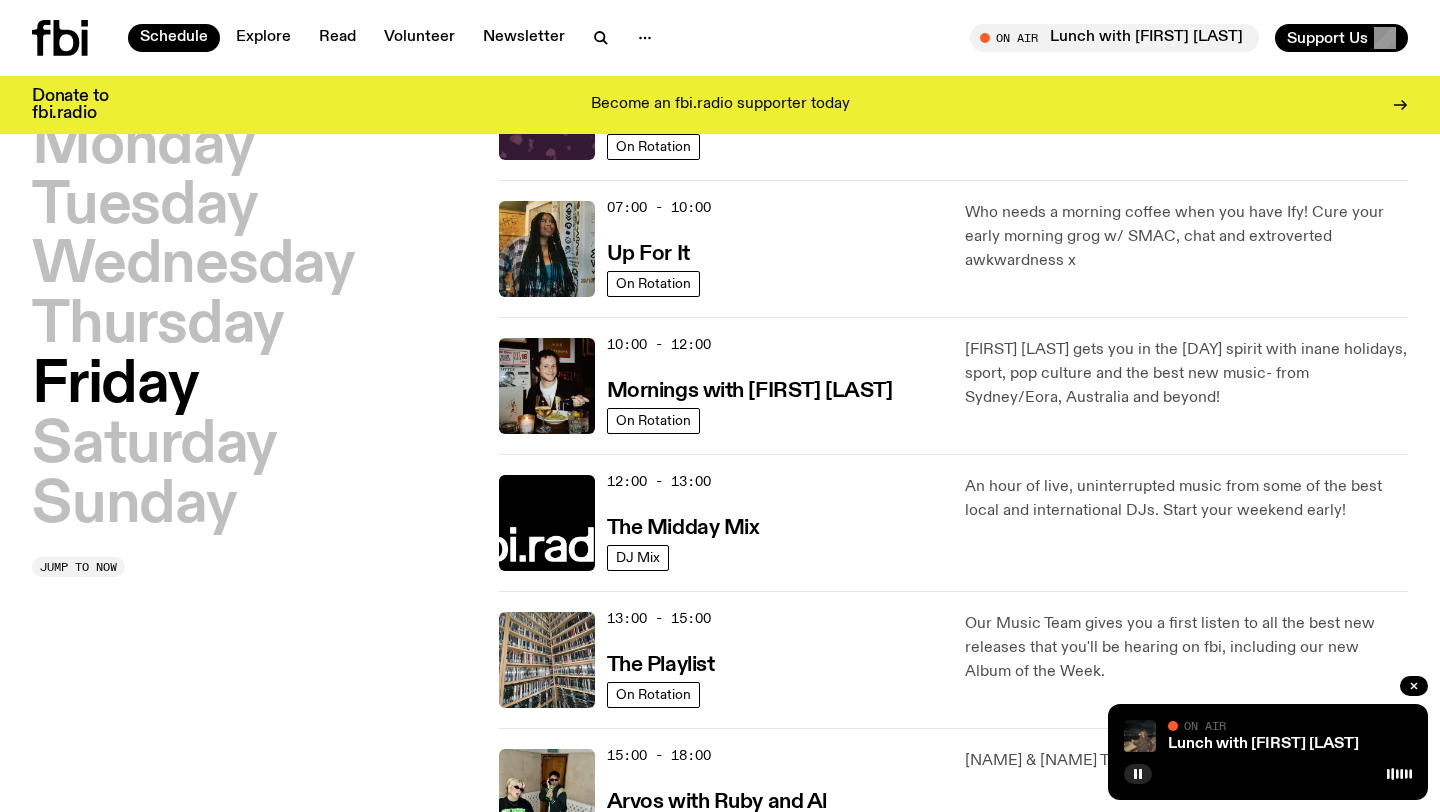 scroll, scrollTop: 0, scrollLeft: 0, axis: both 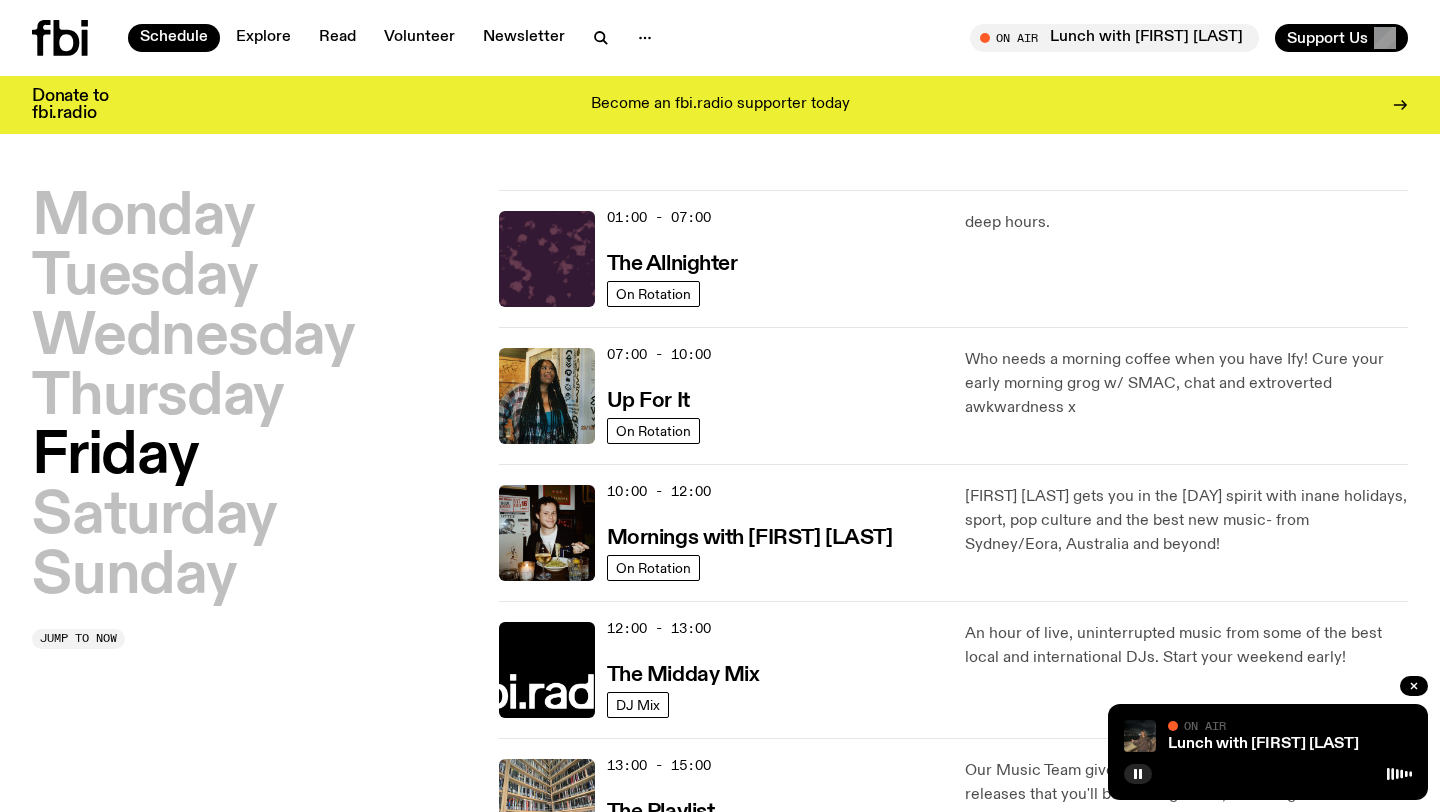 click 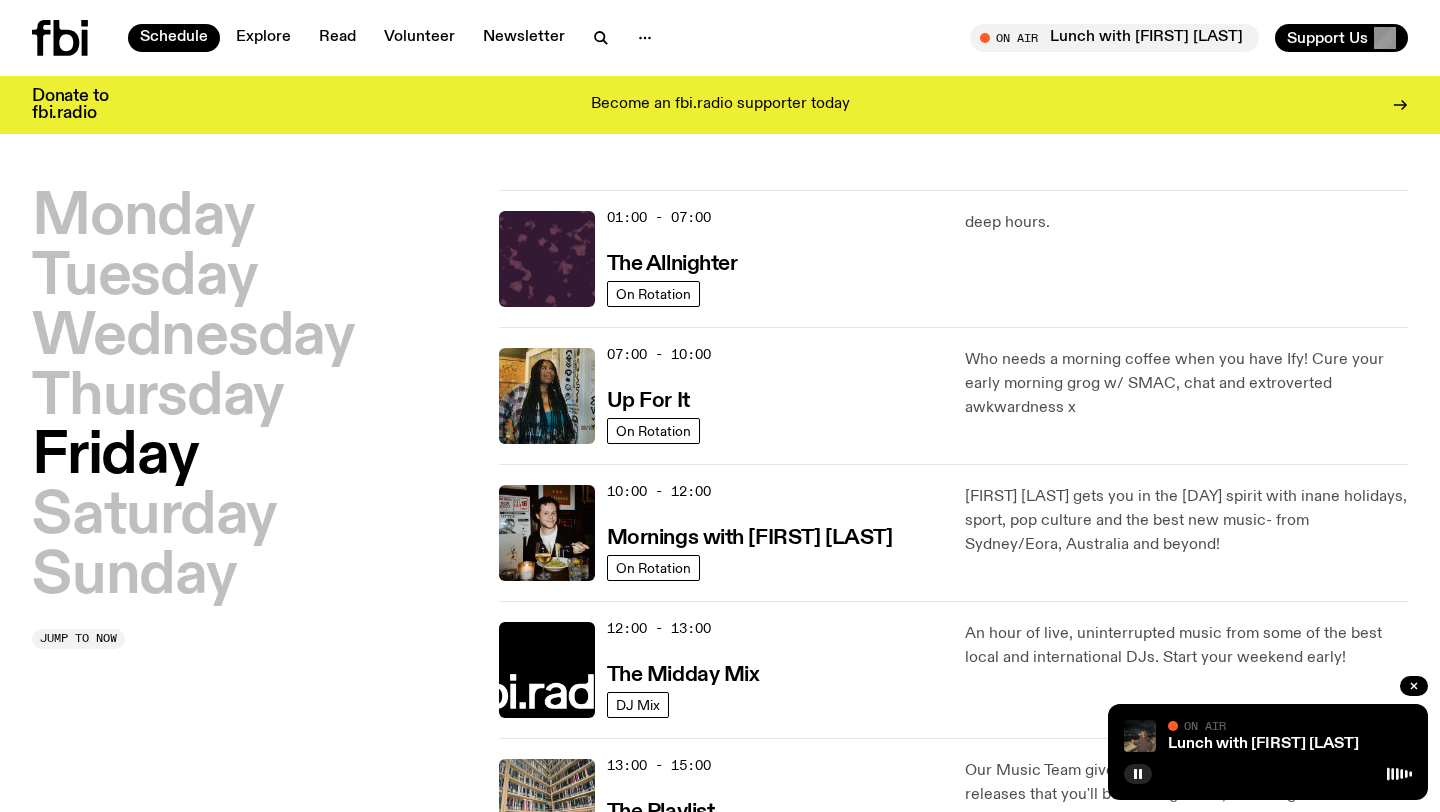 click on "Lunch with [FIRST] [LAST]" at bounding box center [1288, 744] 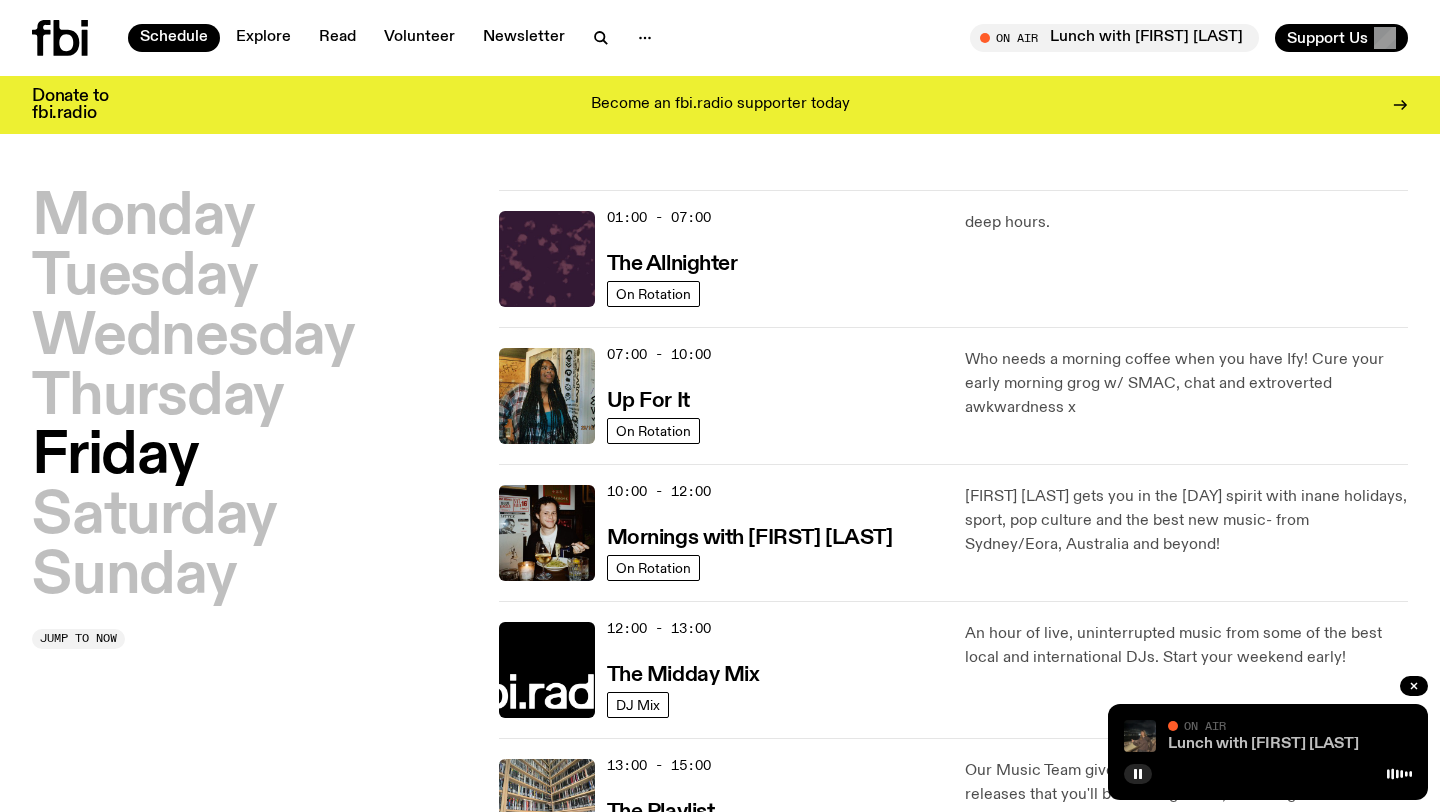 click on "Lunch with [FIRST] [LAST]" 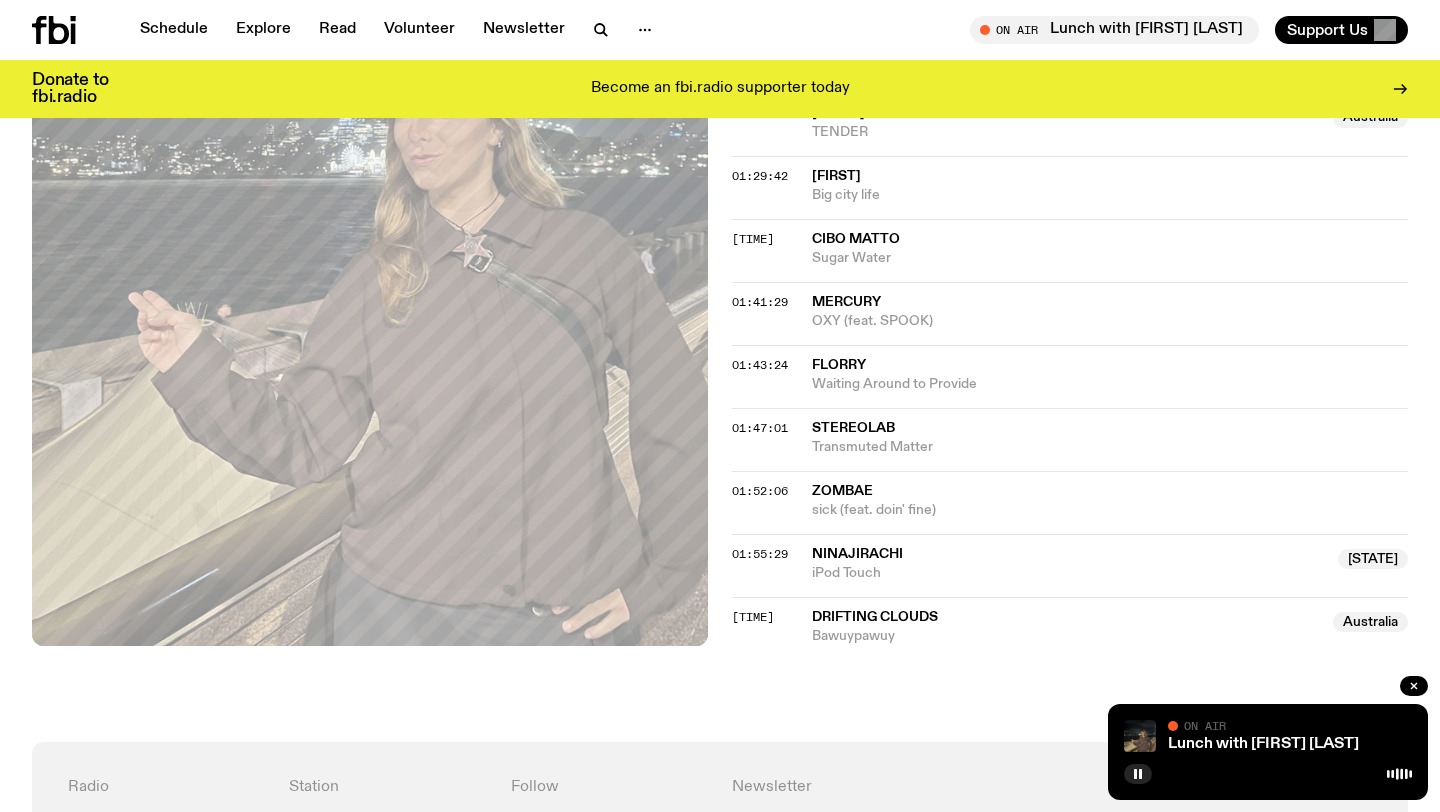 scroll, scrollTop: 1929, scrollLeft: 0, axis: vertical 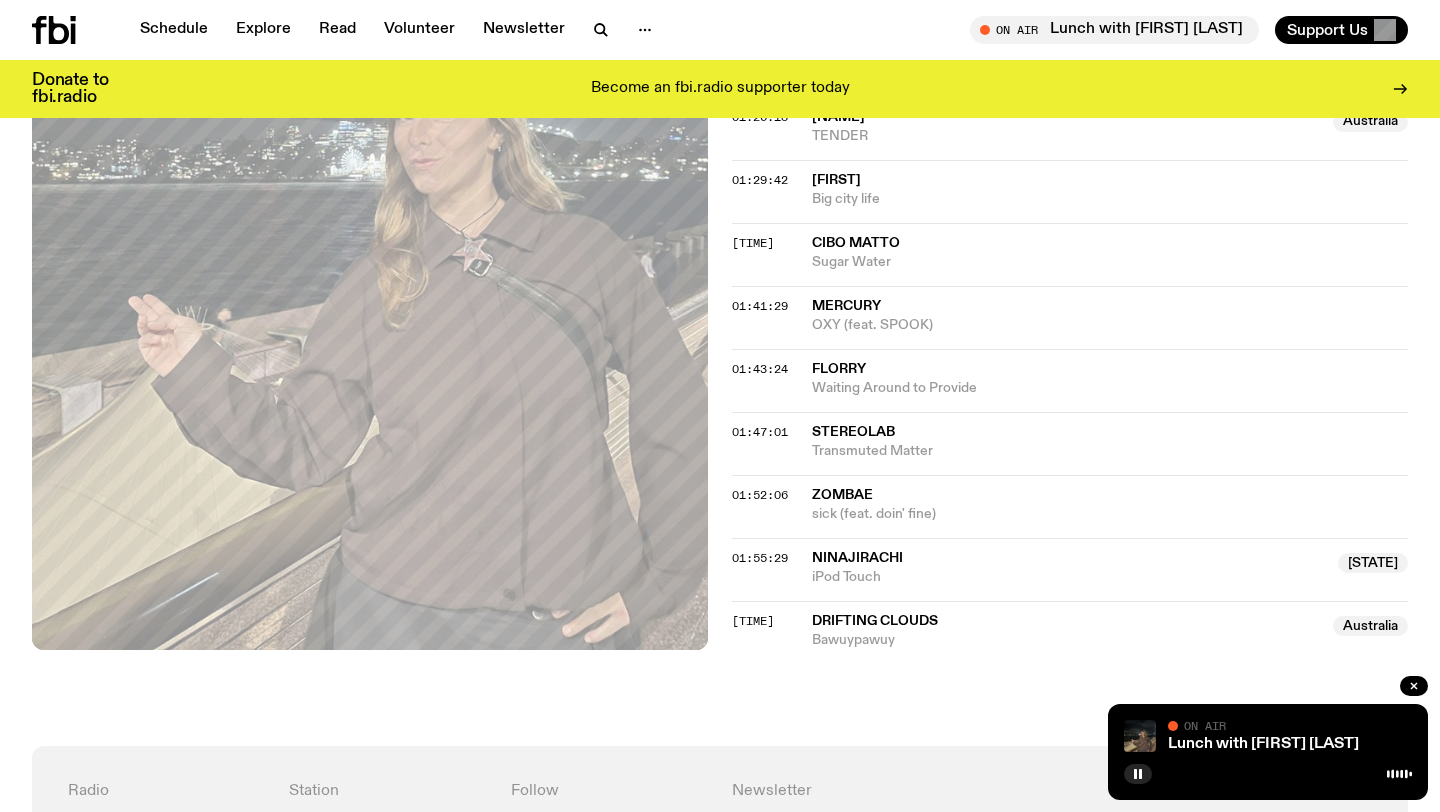 click on "Bawuypawuy" at bounding box center [1066, 640] 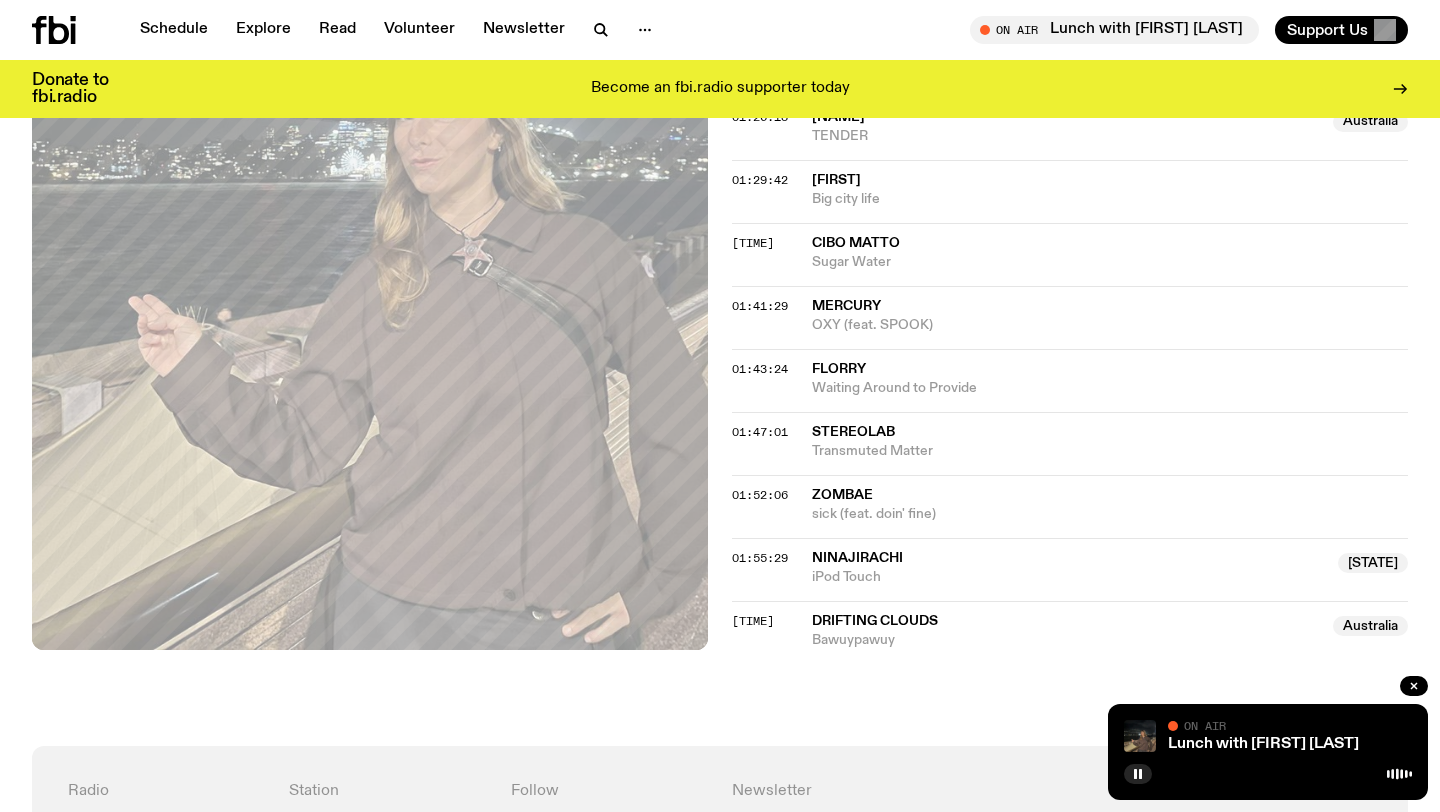 click on "Bawuypawuy" at bounding box center [1066, 640] 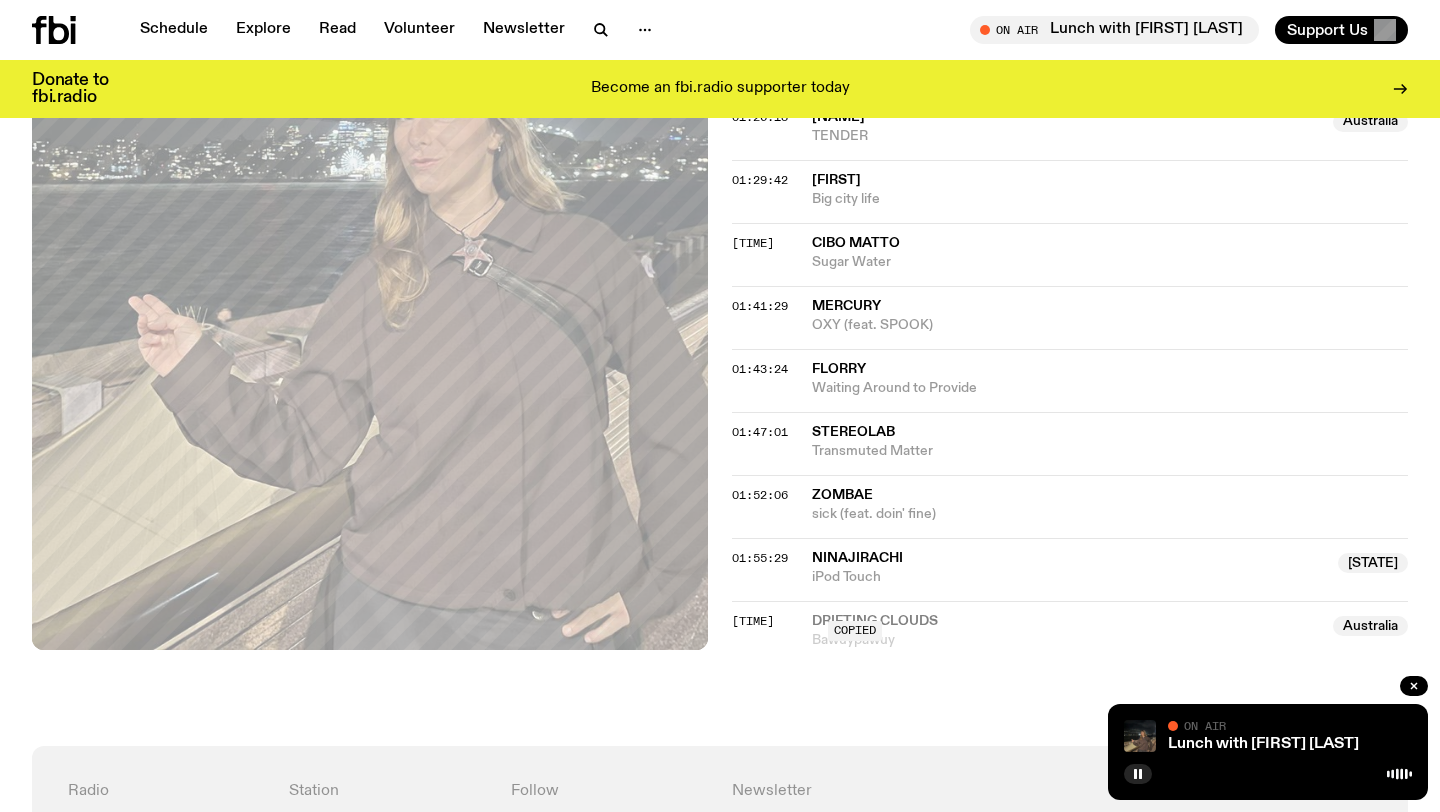 click on "Copied" at bounding box center (1066, 631) 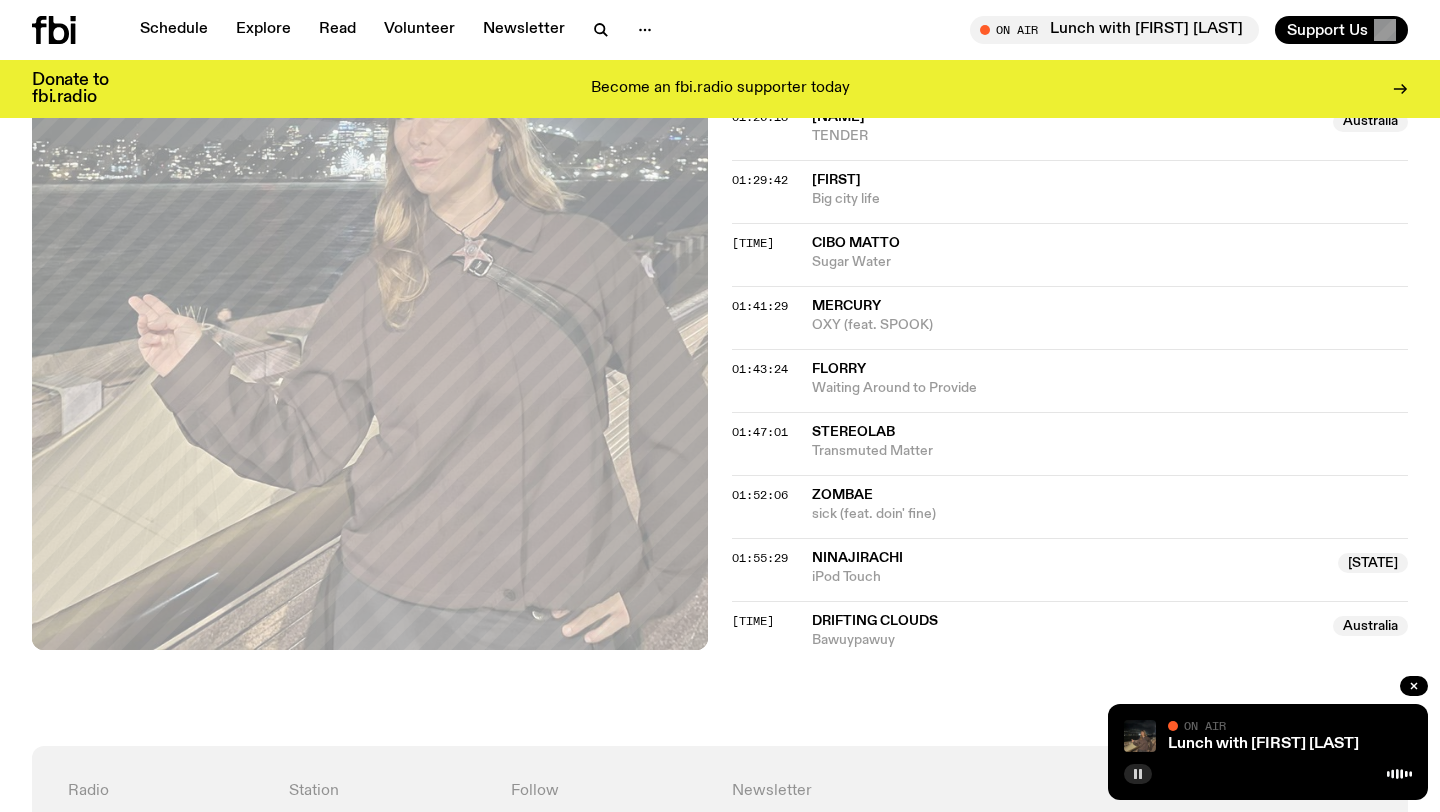 click at bounding box center (1138, 774) 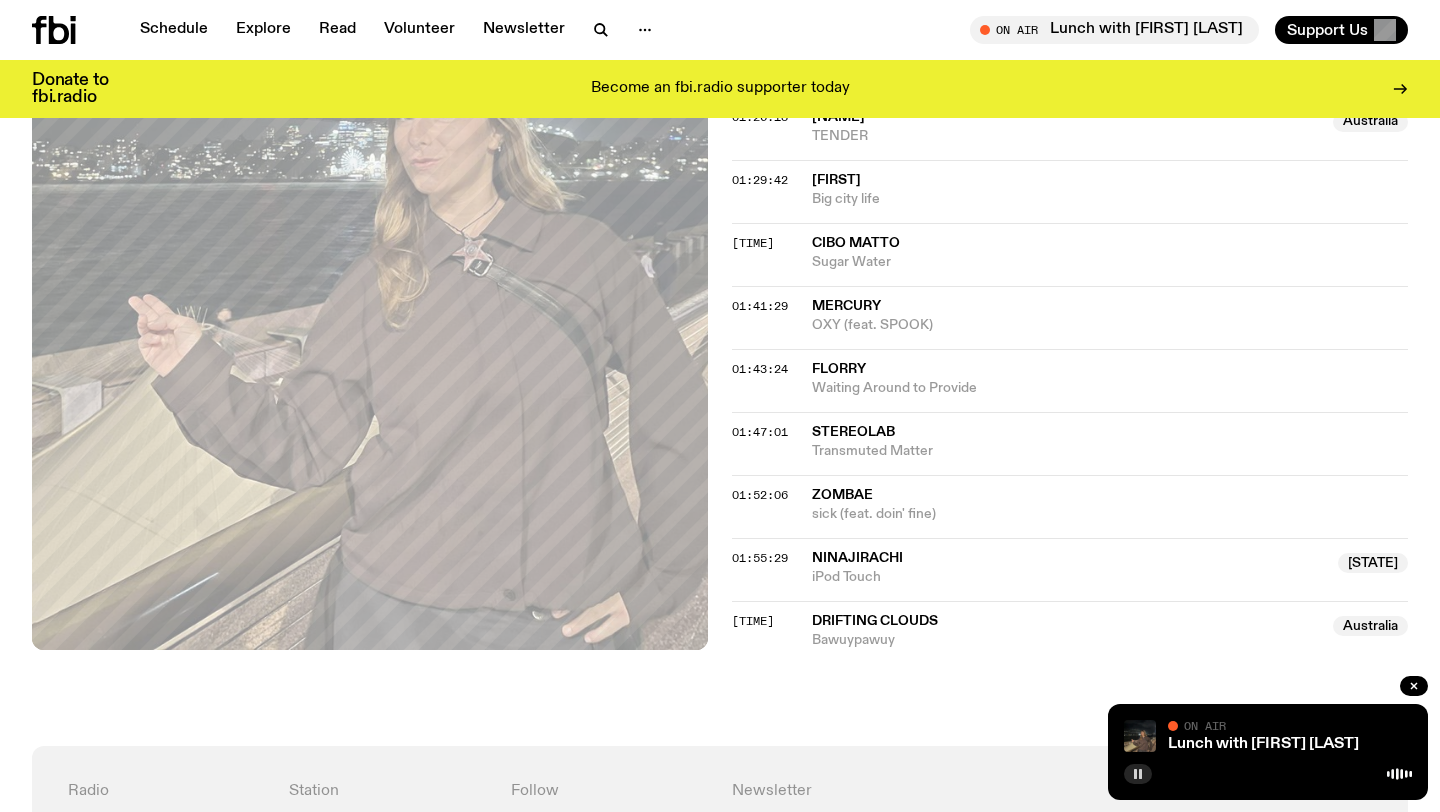 click 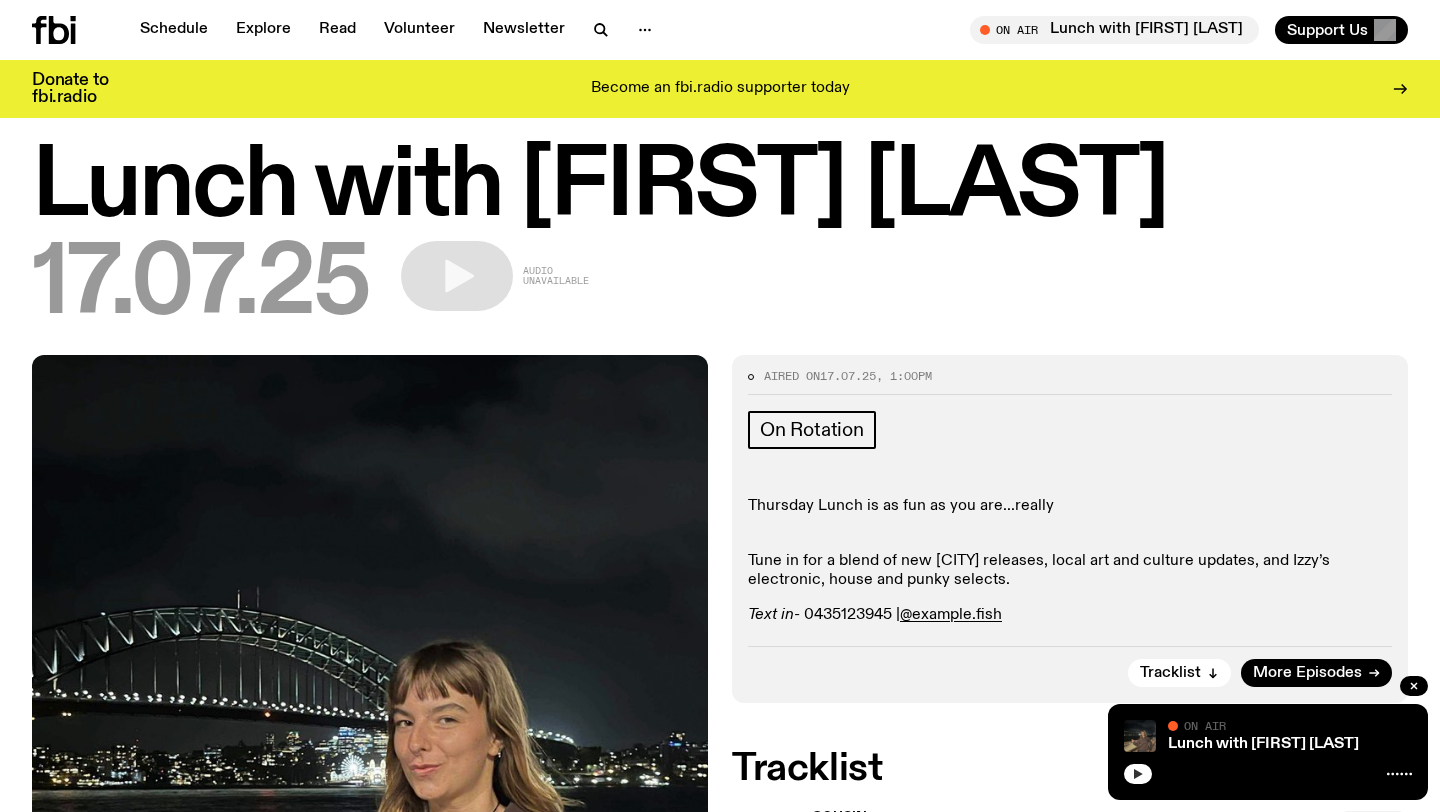scroll, scrollTop: 43, scrollLeft: 0, axis: vertical 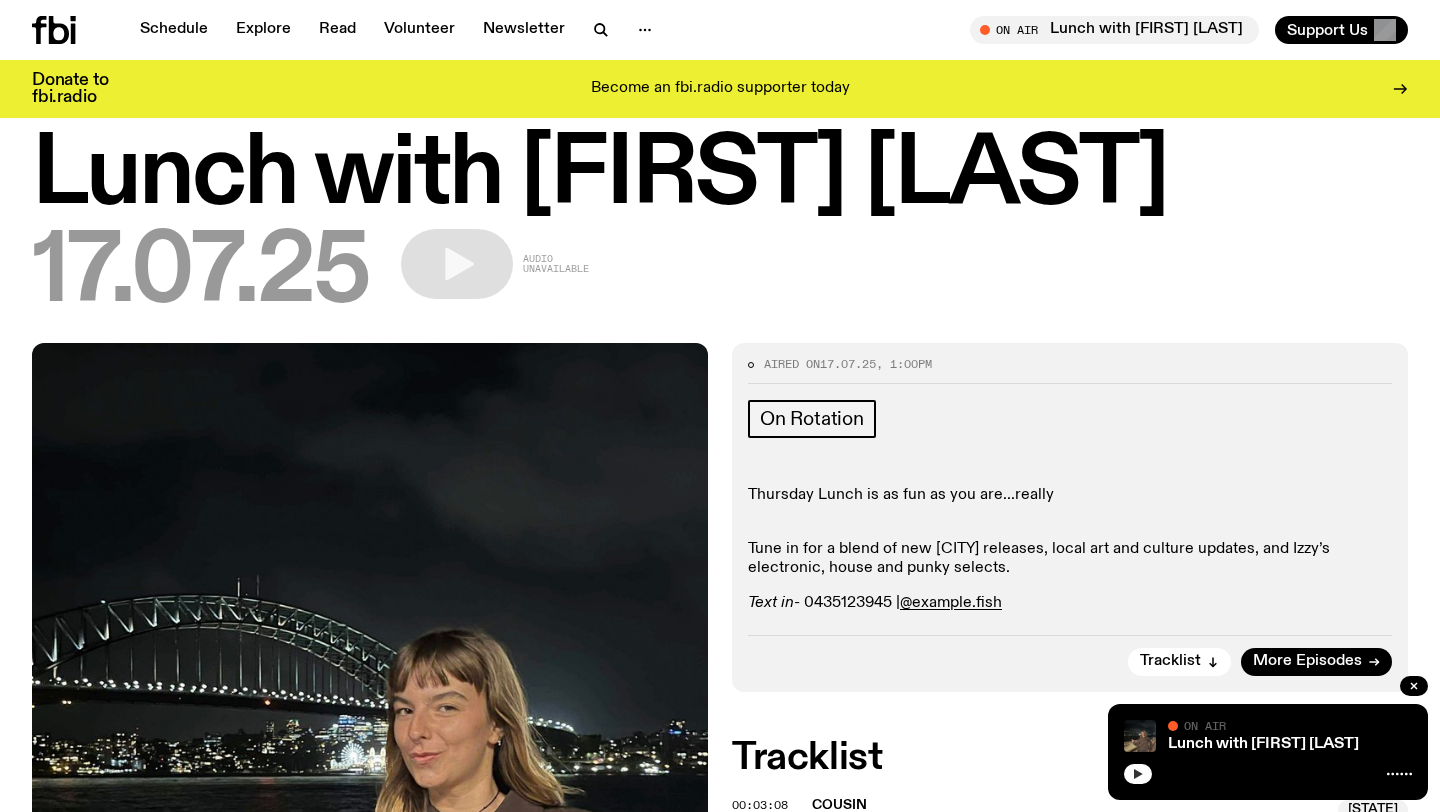 click 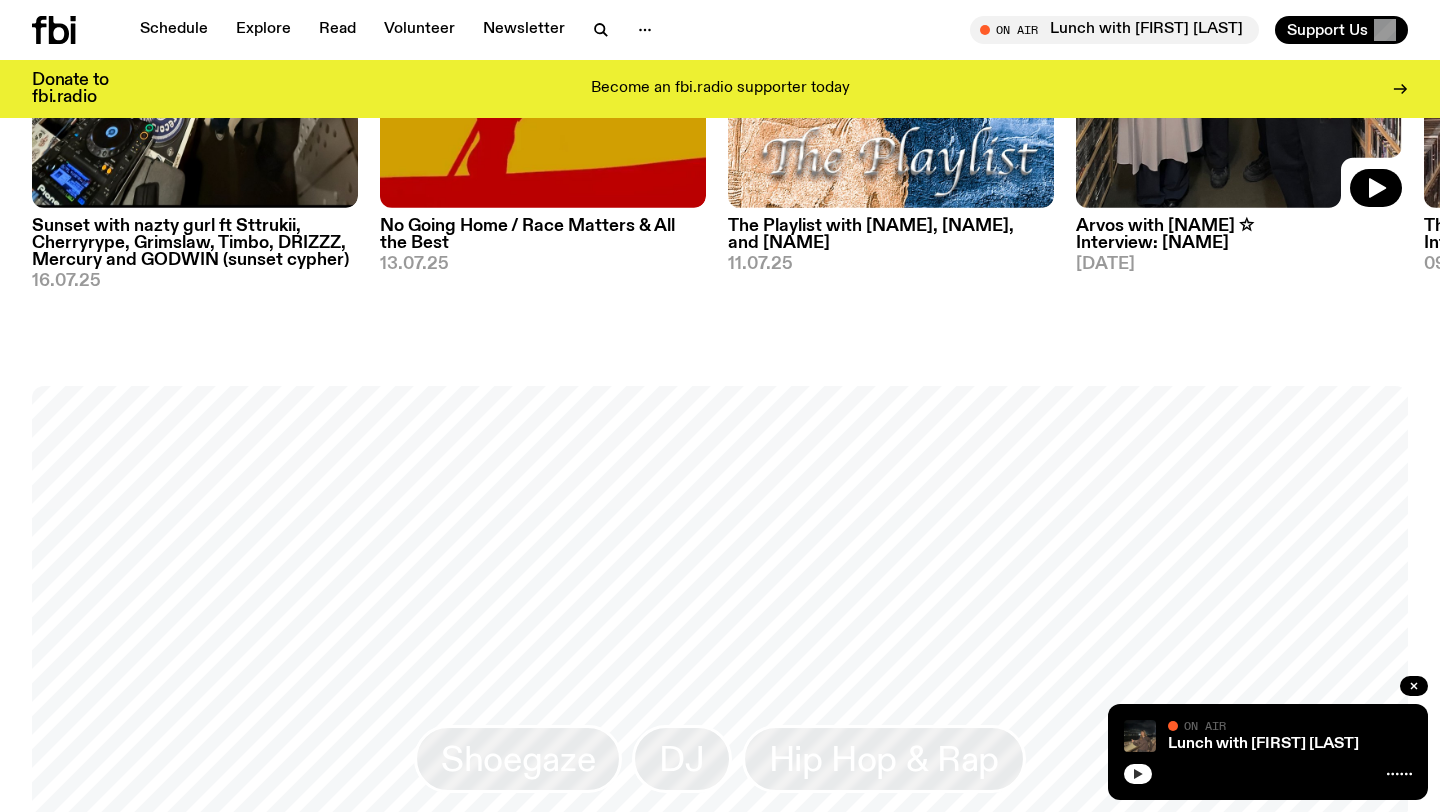 scroll, scrollTop: 1336, scrollLeft: 0, axis: vertical 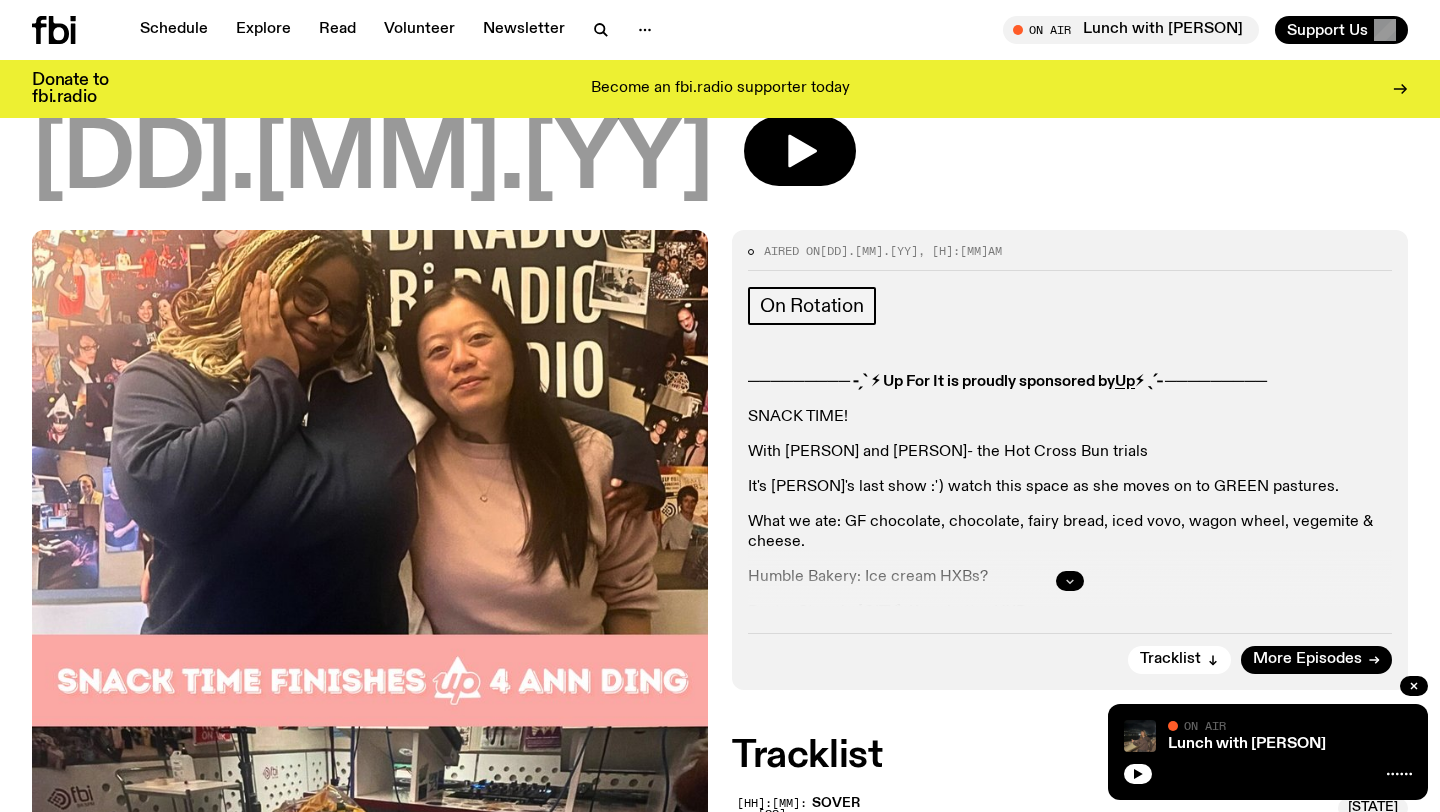 click 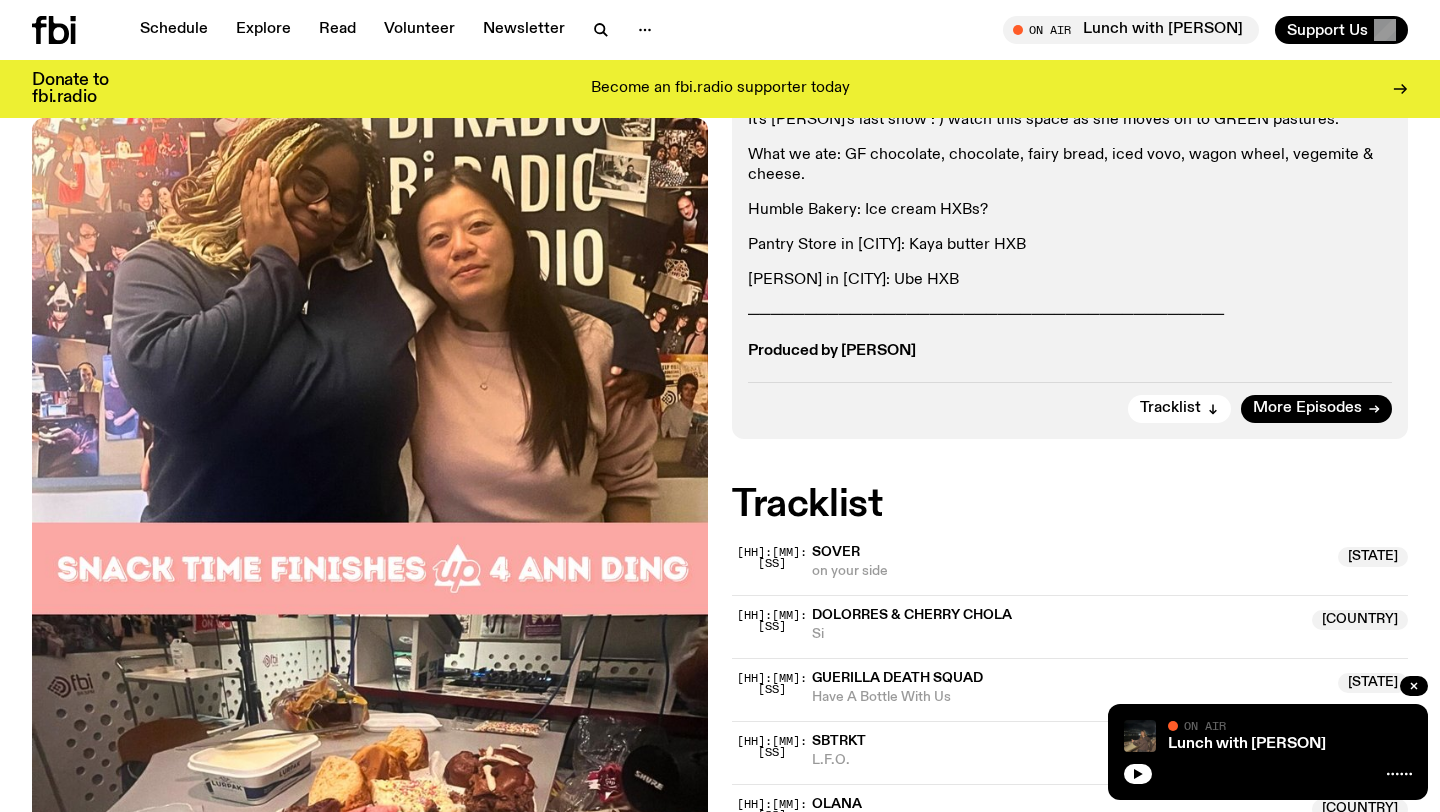 scroll, scrollTop: 648, scrollLeft: 0, axis: vertical 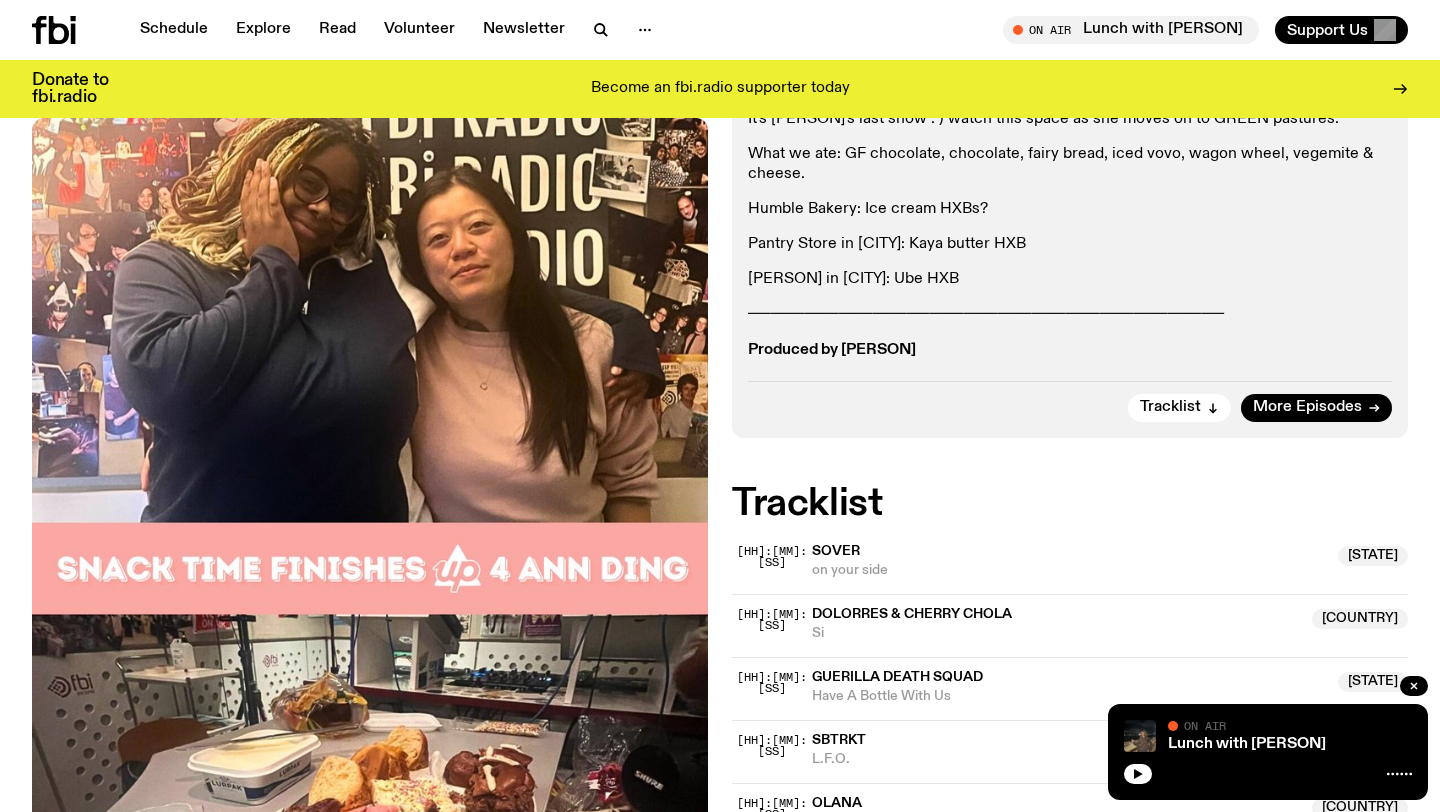 click at bounding box center (370, 568) 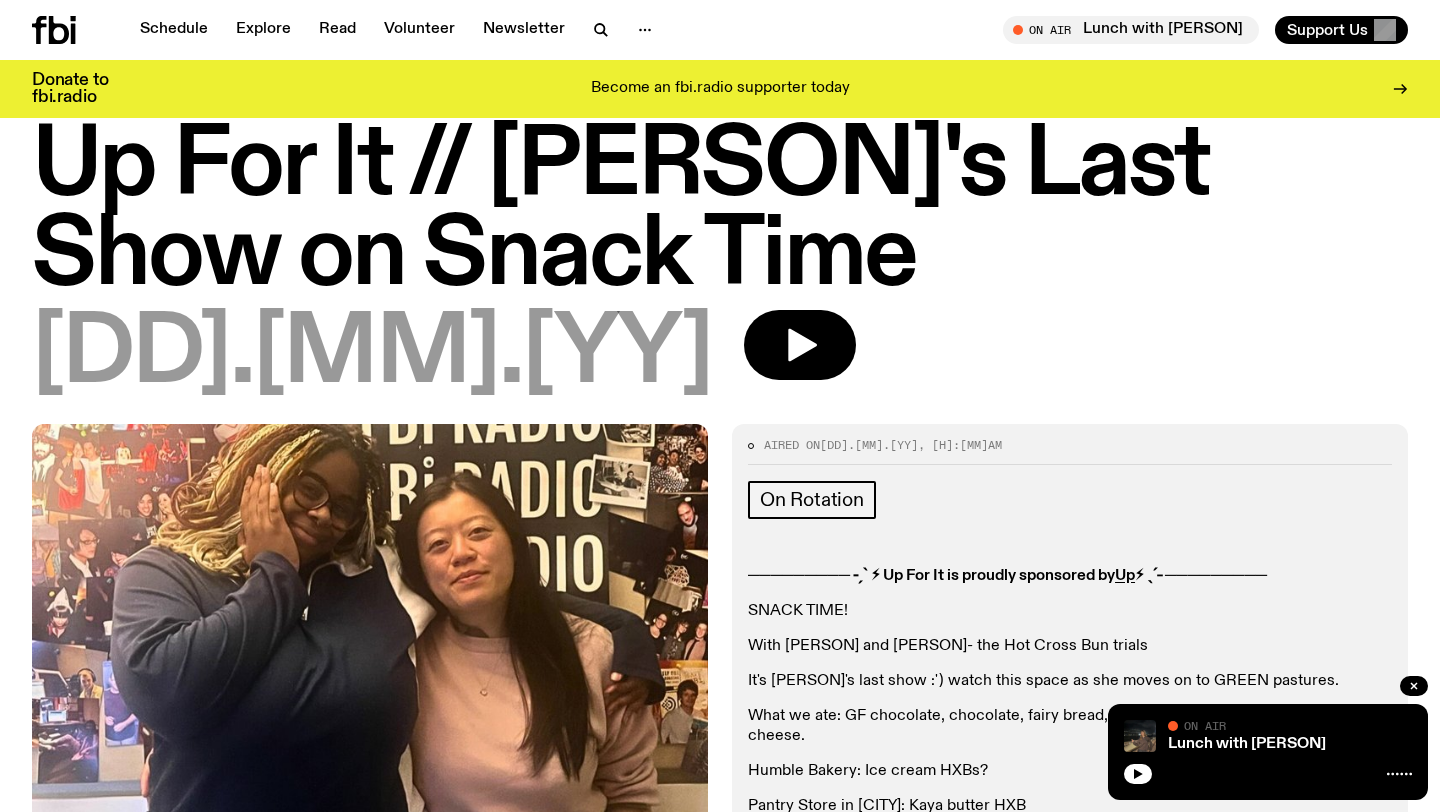 scroll, scrollTop: 0, scrollLeft: 0, axis: both 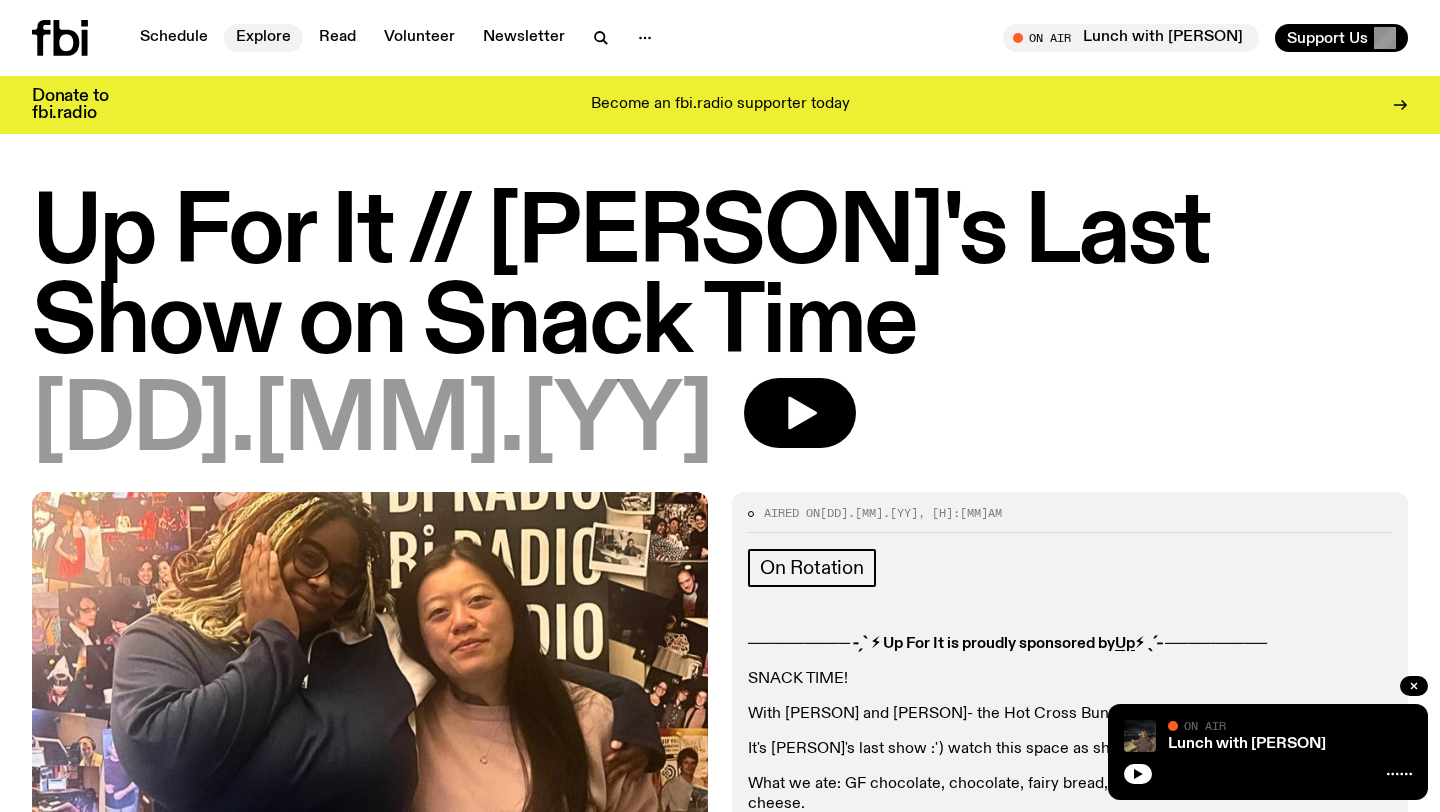 click on "Explore" at bounding box center (263, 38) 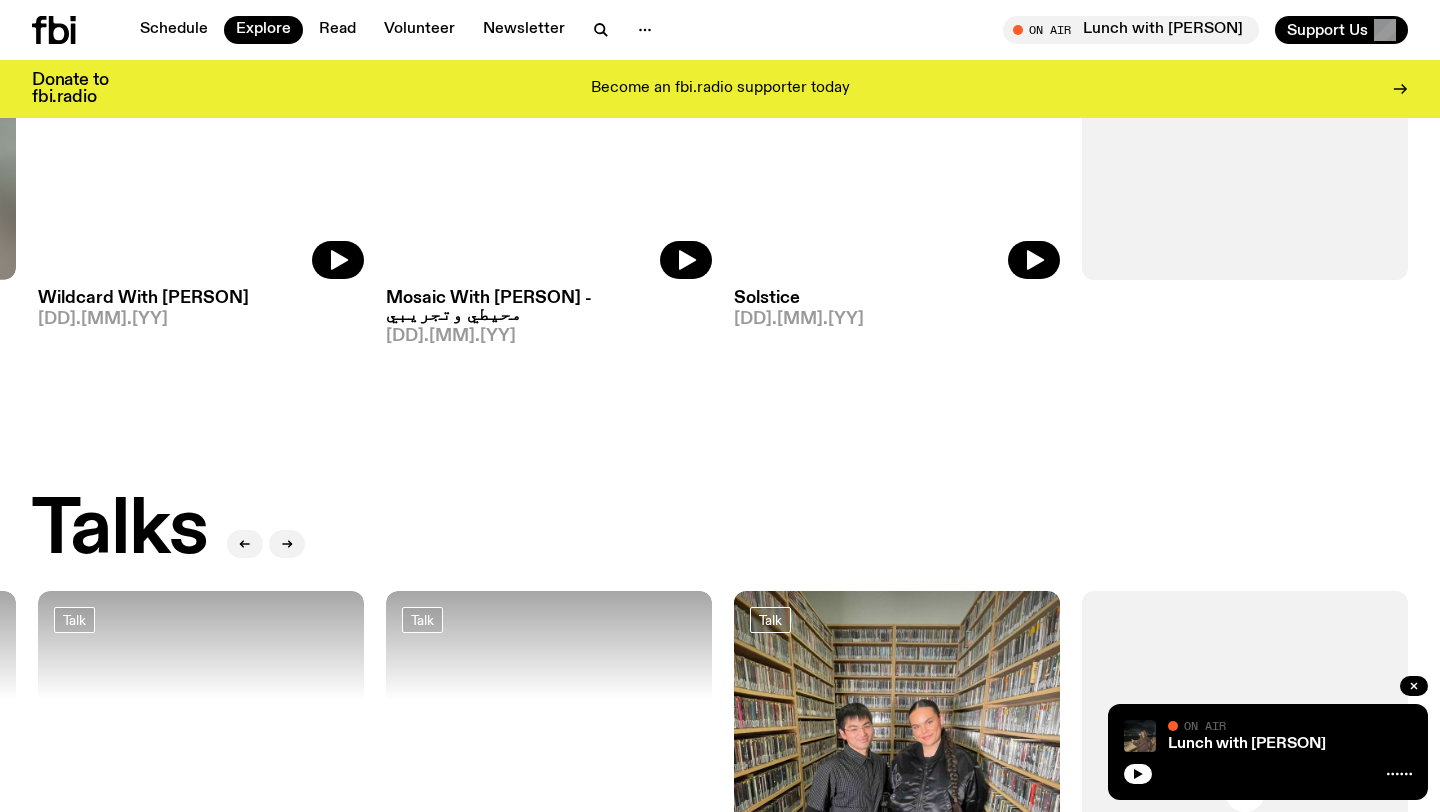 scroll, scrollTop: 708, scrollLeft: 0, axis: vertical 